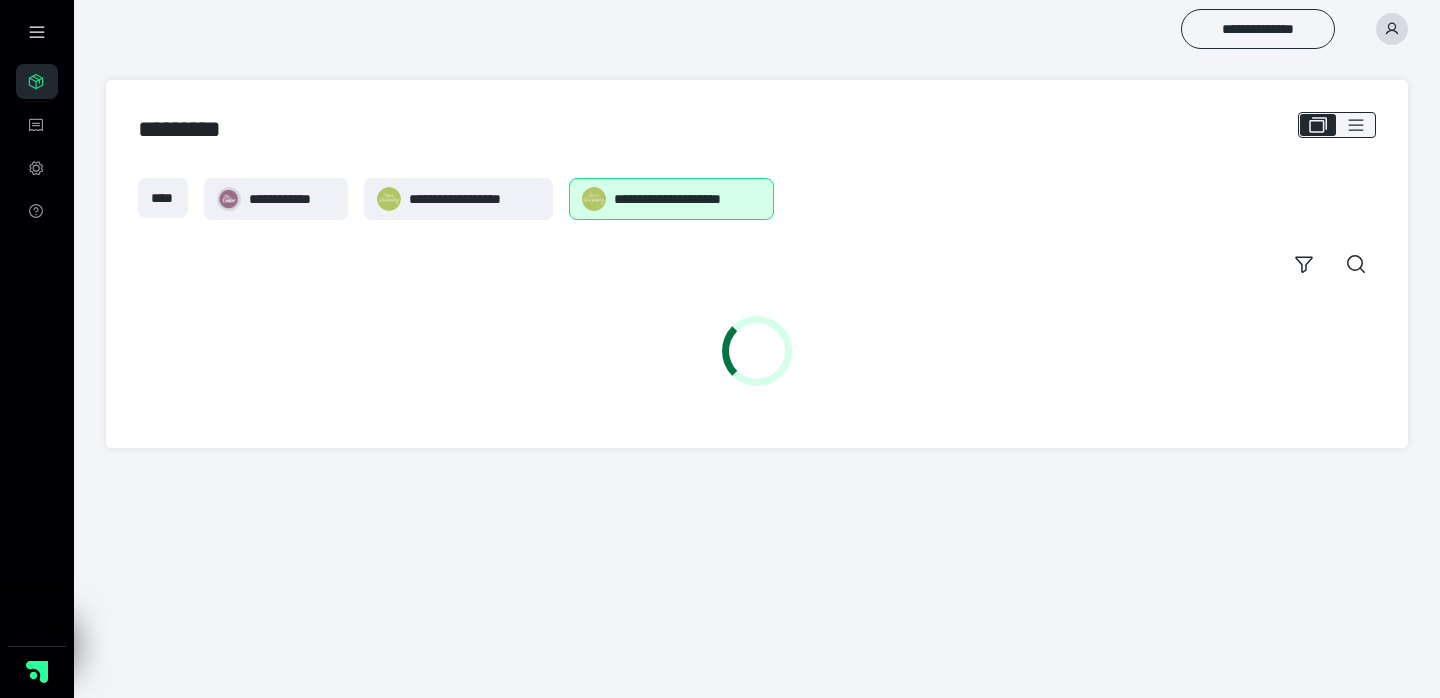 scroll, scrollTop: 0, scrollLeft: 0, axis: both 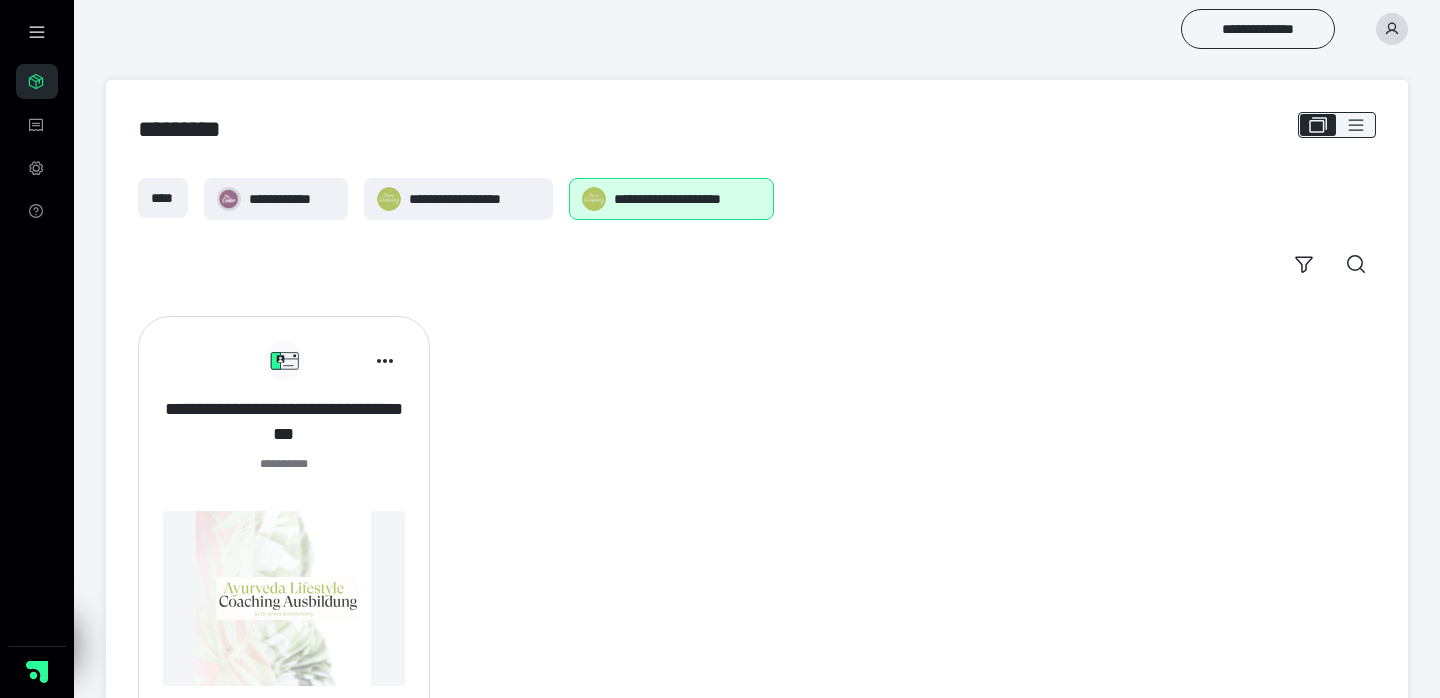 click on "**********" at bounding box center (284, 422) 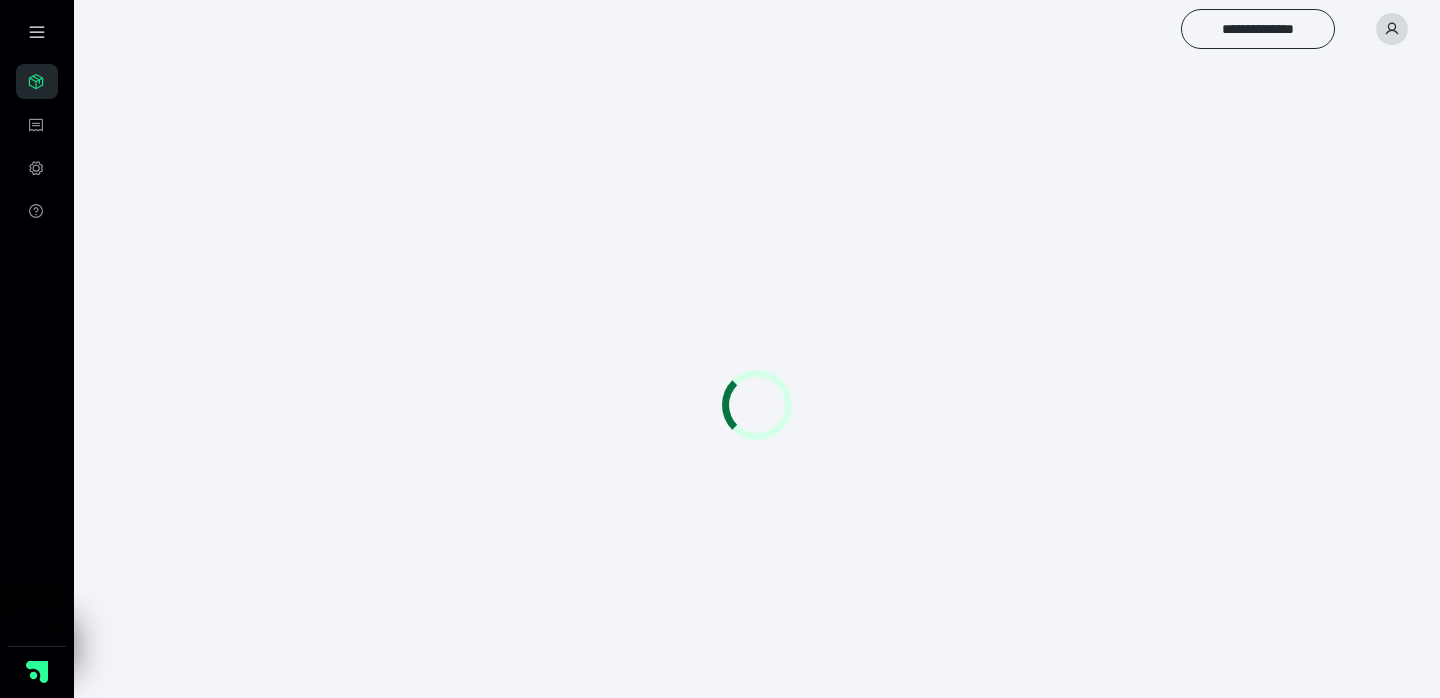scroll, scrollTop: 0, scrollLeft: 0, axis: both 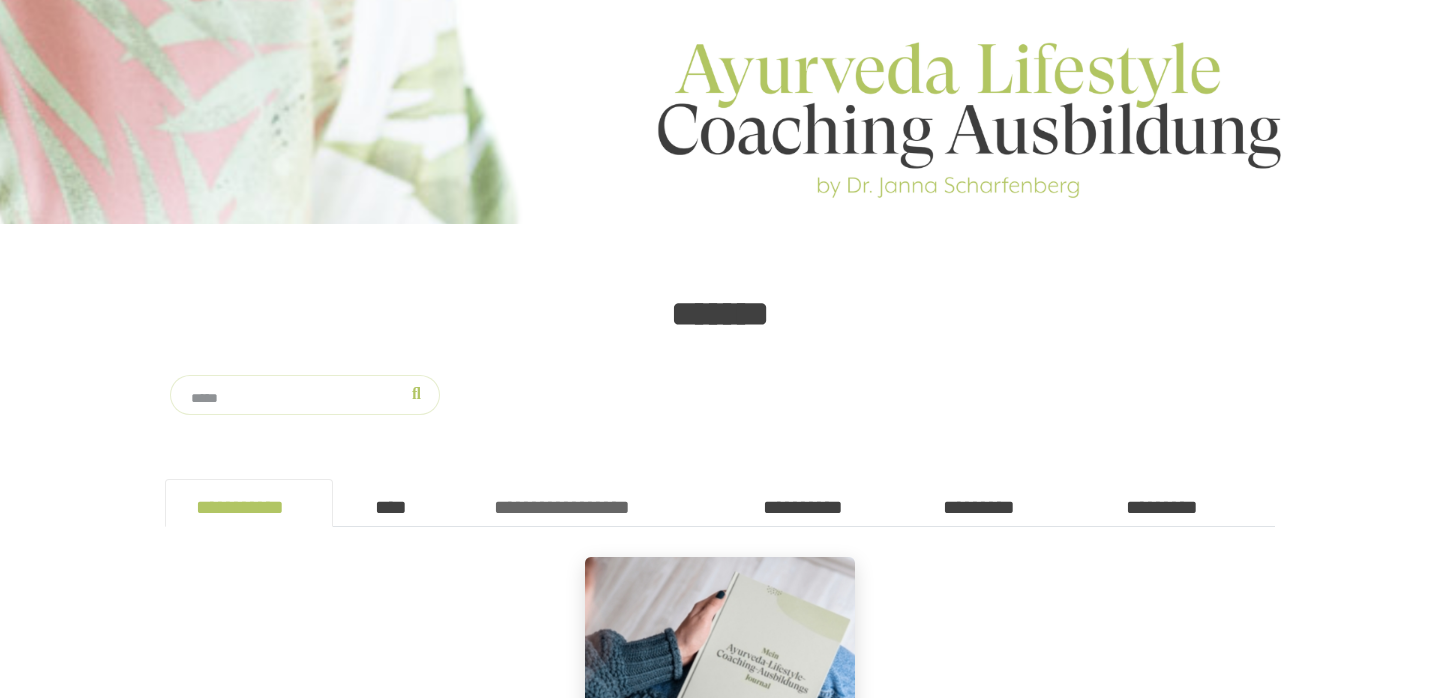 click on "**********" at bounding box center [597, 503] 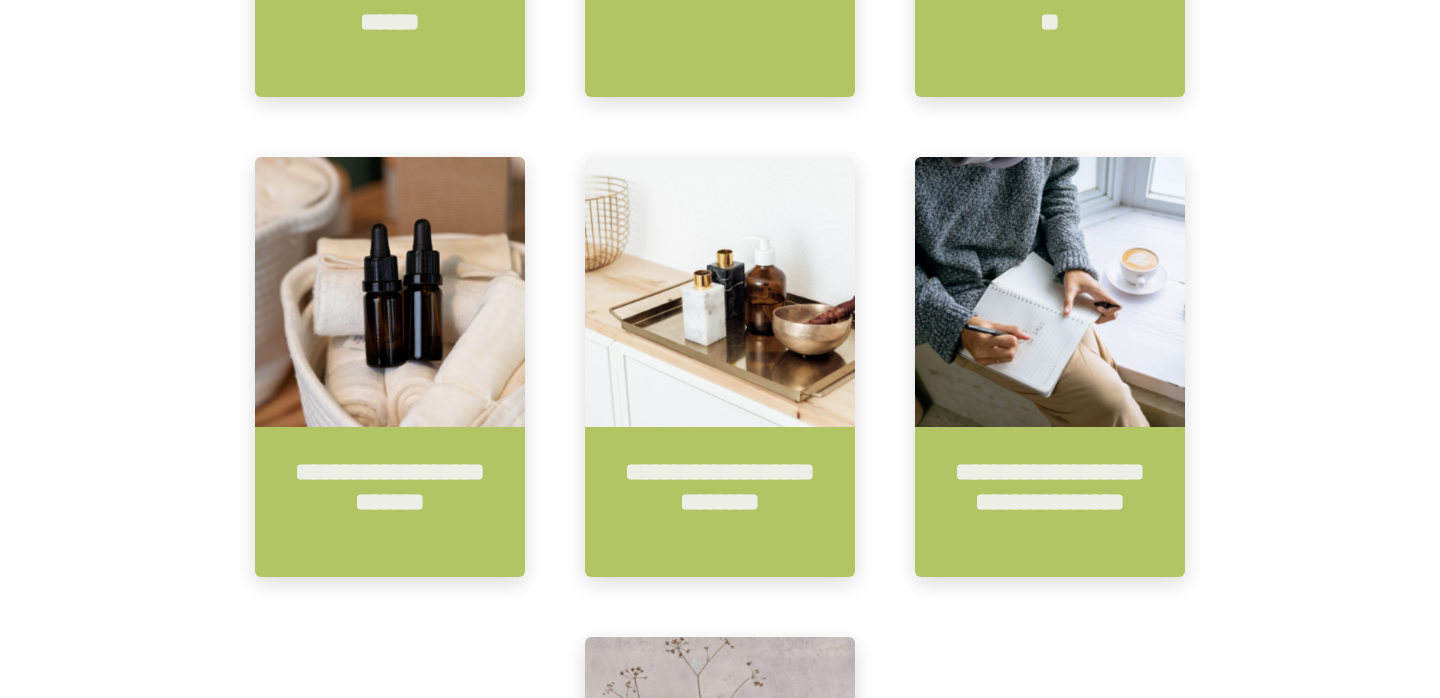 scroll, scrollTop: 1665, scrollLeft: 0, axis: vertical 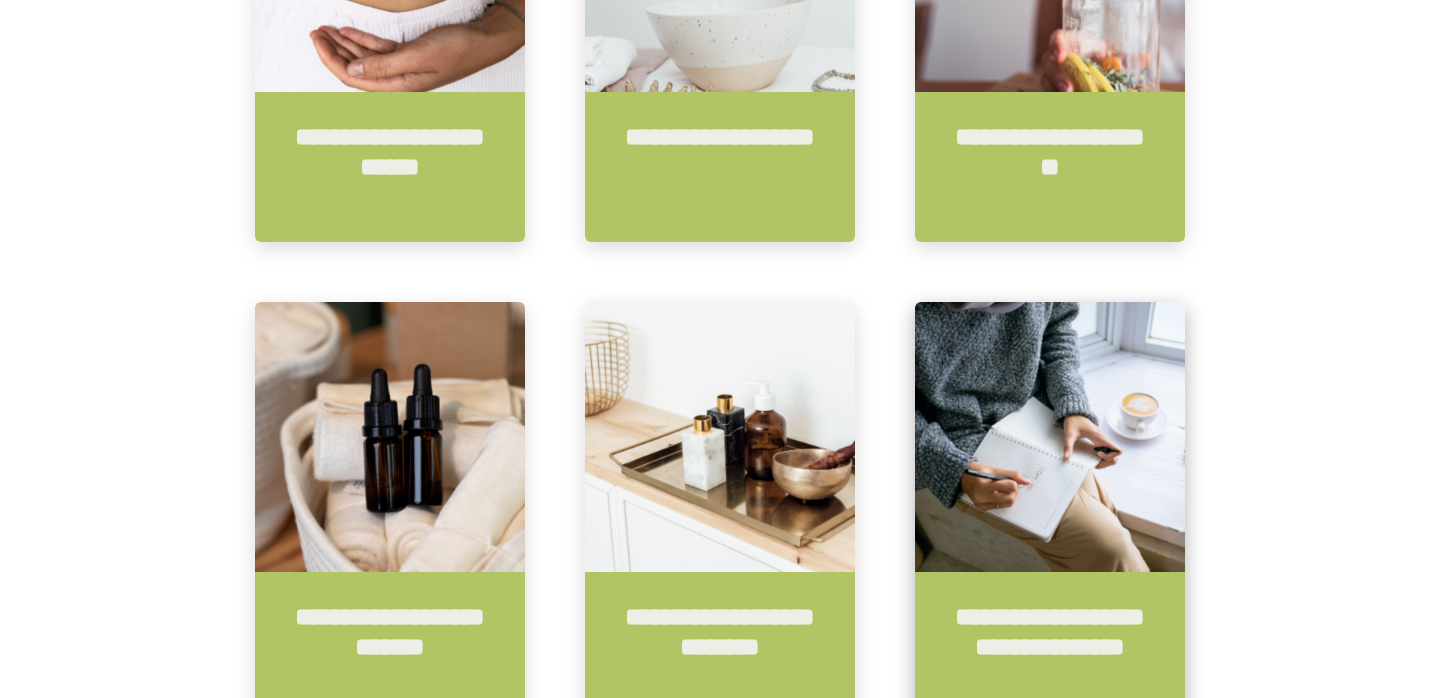click on "**********" at bounding box center [1050, 647] 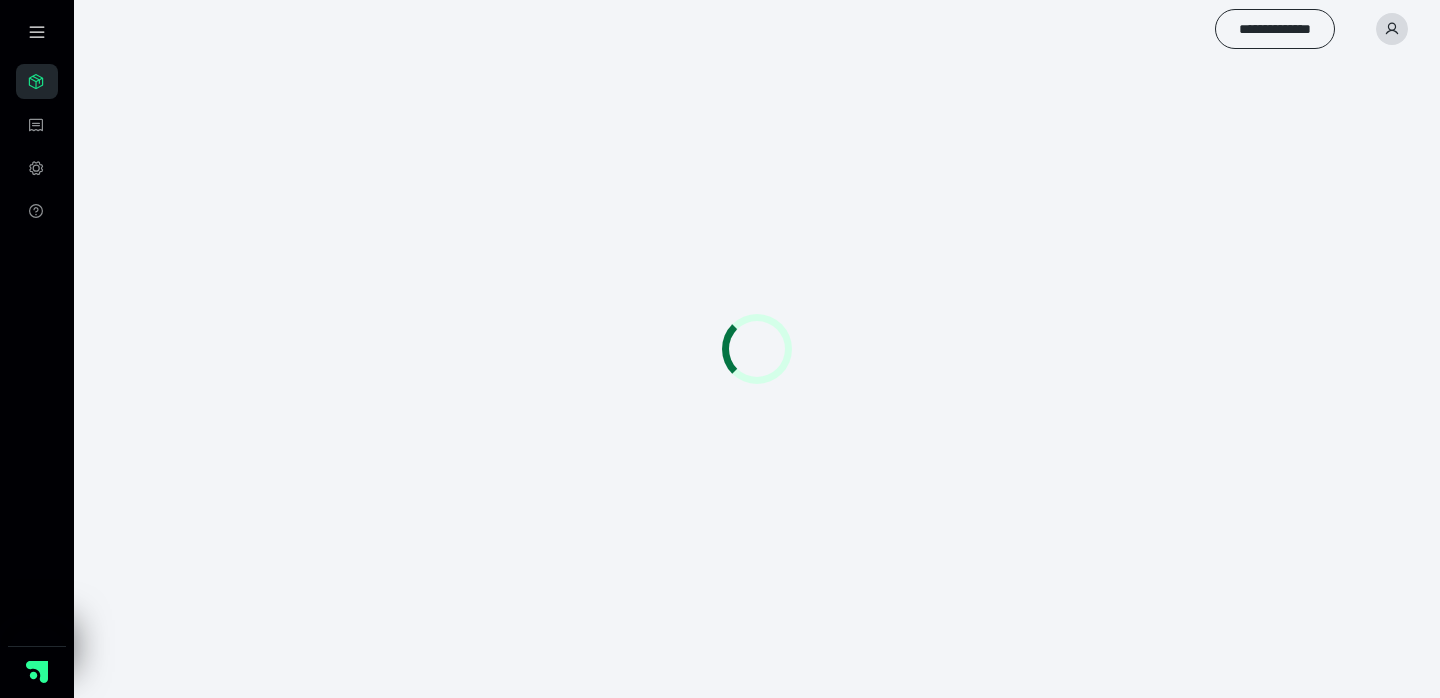 scroll, scrollTop: 0, scrollLeft: 0, axis: both 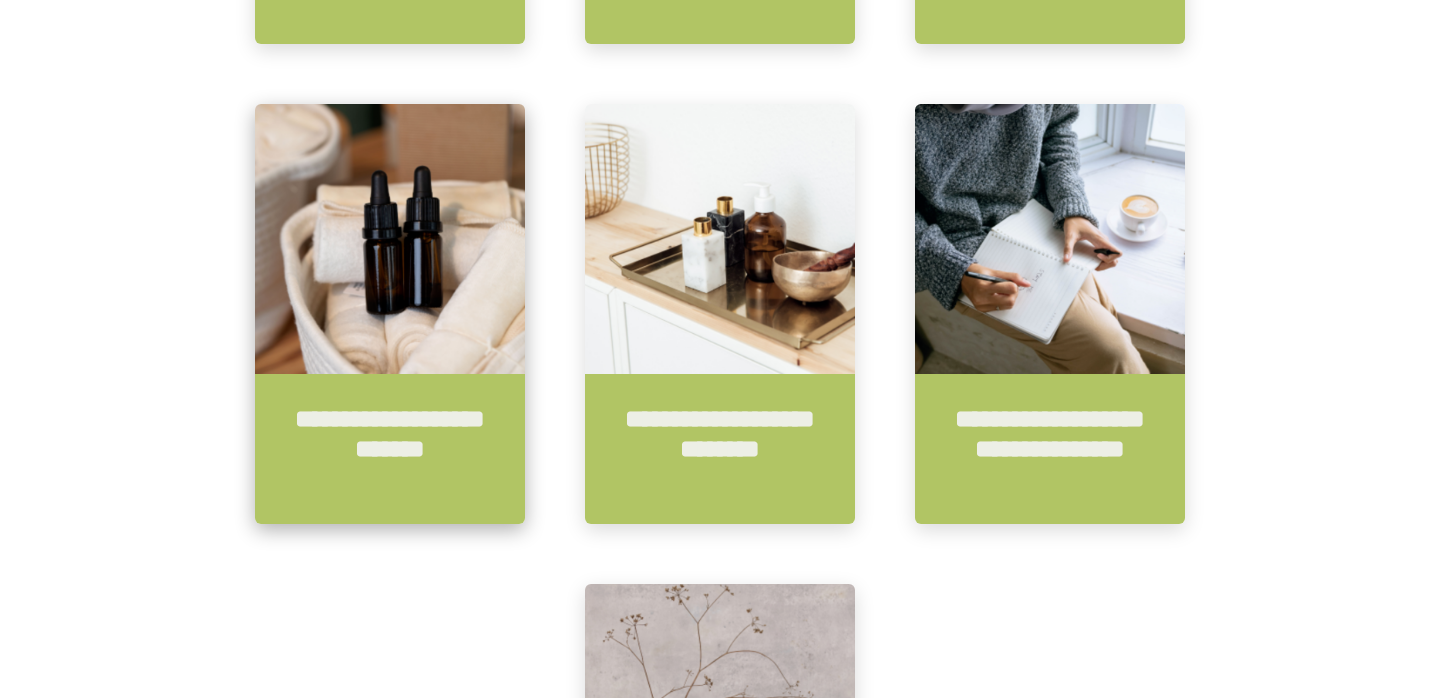 click on "**********" at bounding box center [390, 449] 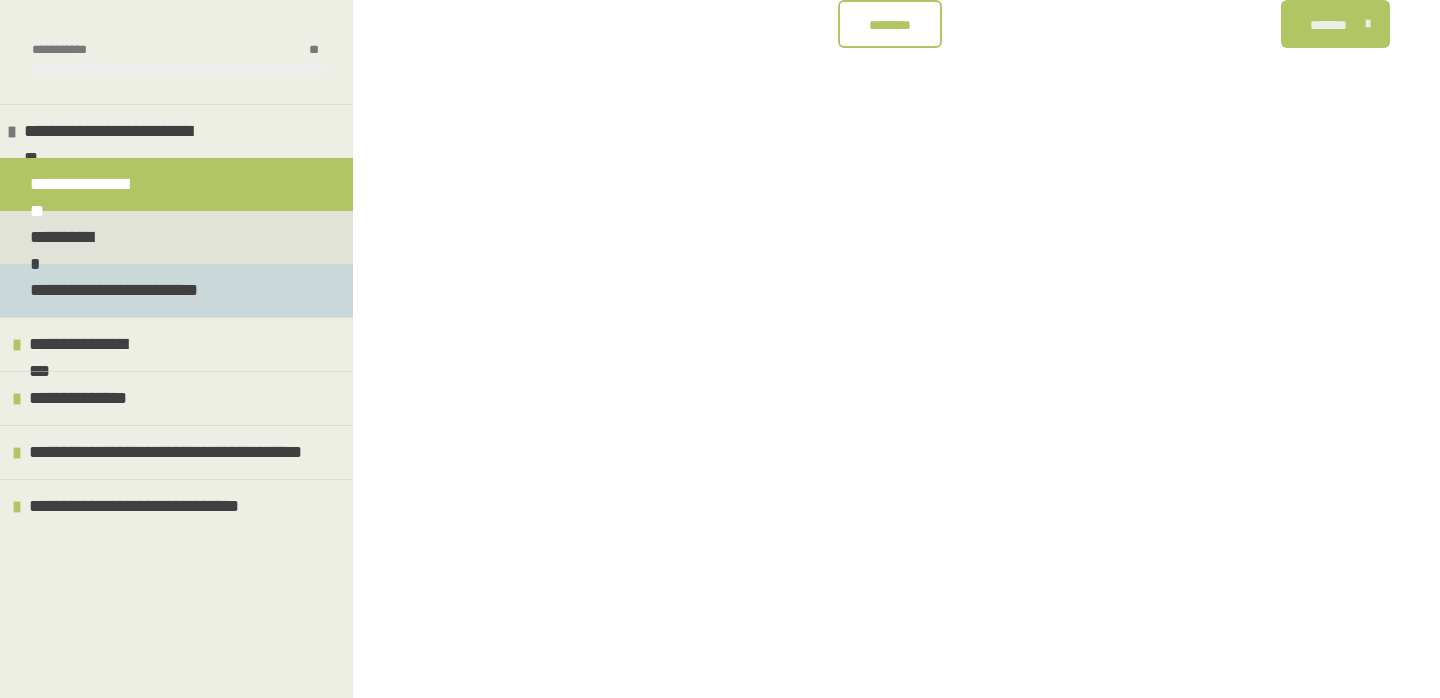 scroll, scrollTop: 340, scrollLeft: 0, axis: vertical 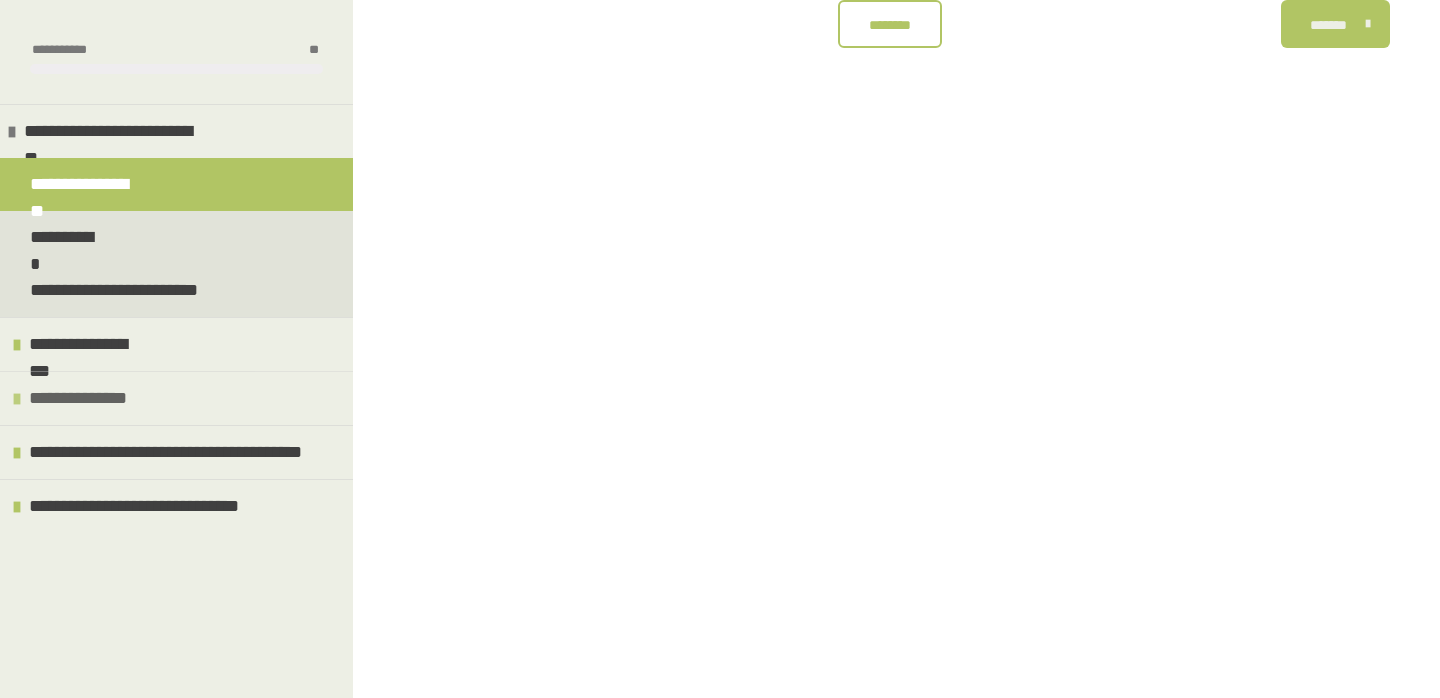 click on "**********" at bounding box center (83, 398) 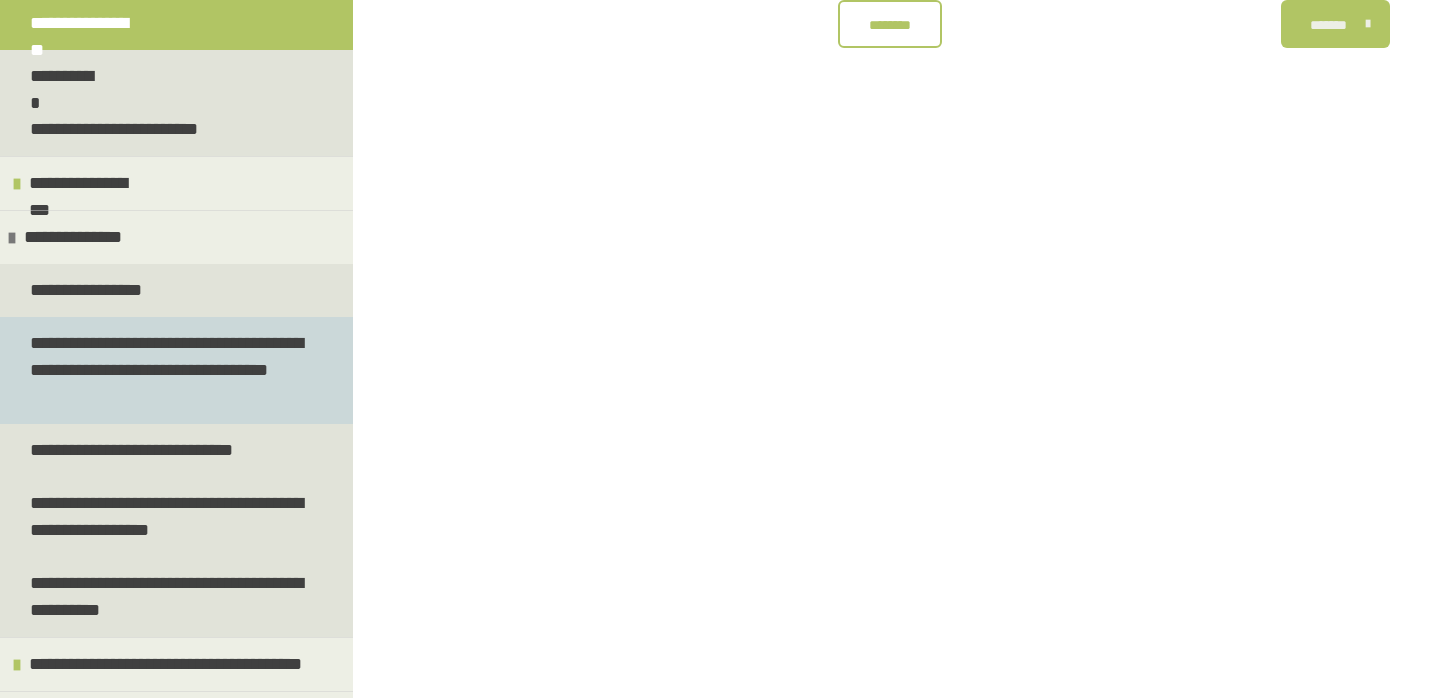 scroll, scrollTop: 164, scrollLeft: 0, axis: vertical 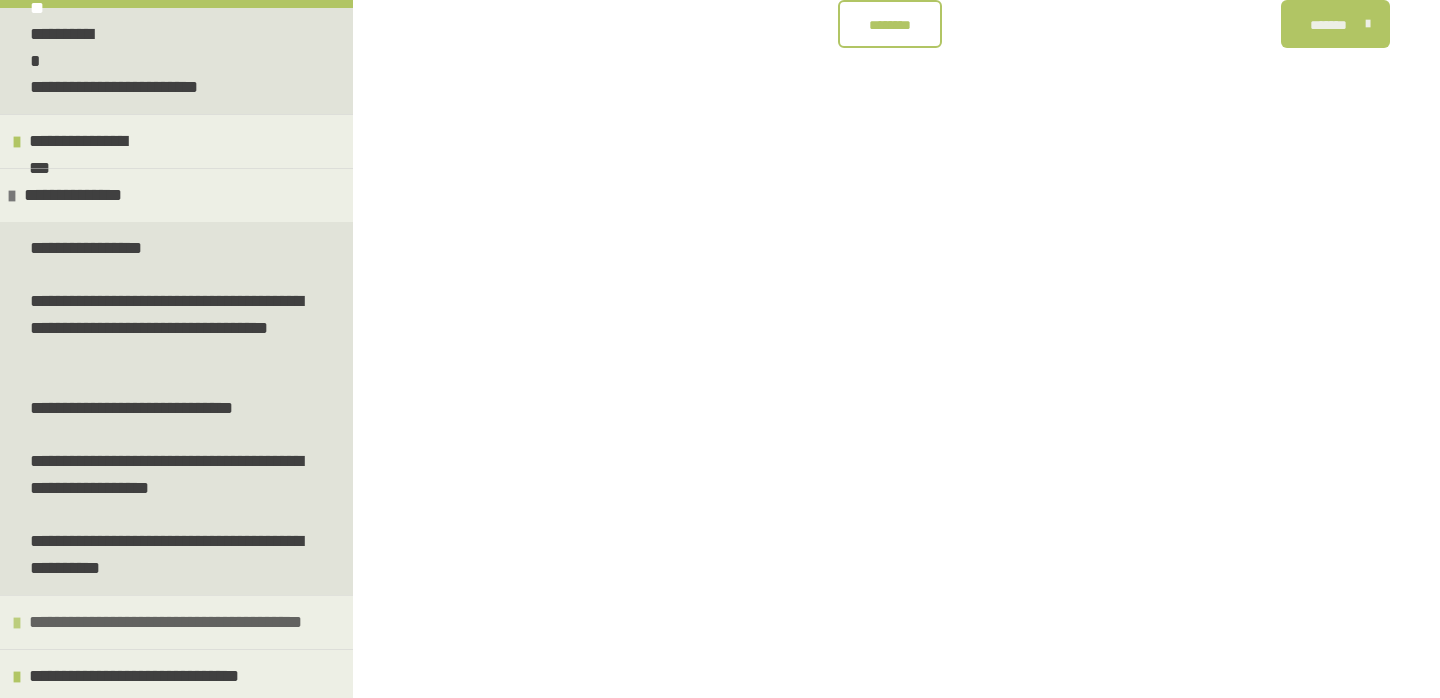 click on "**********" at bounding box center [167, 622] 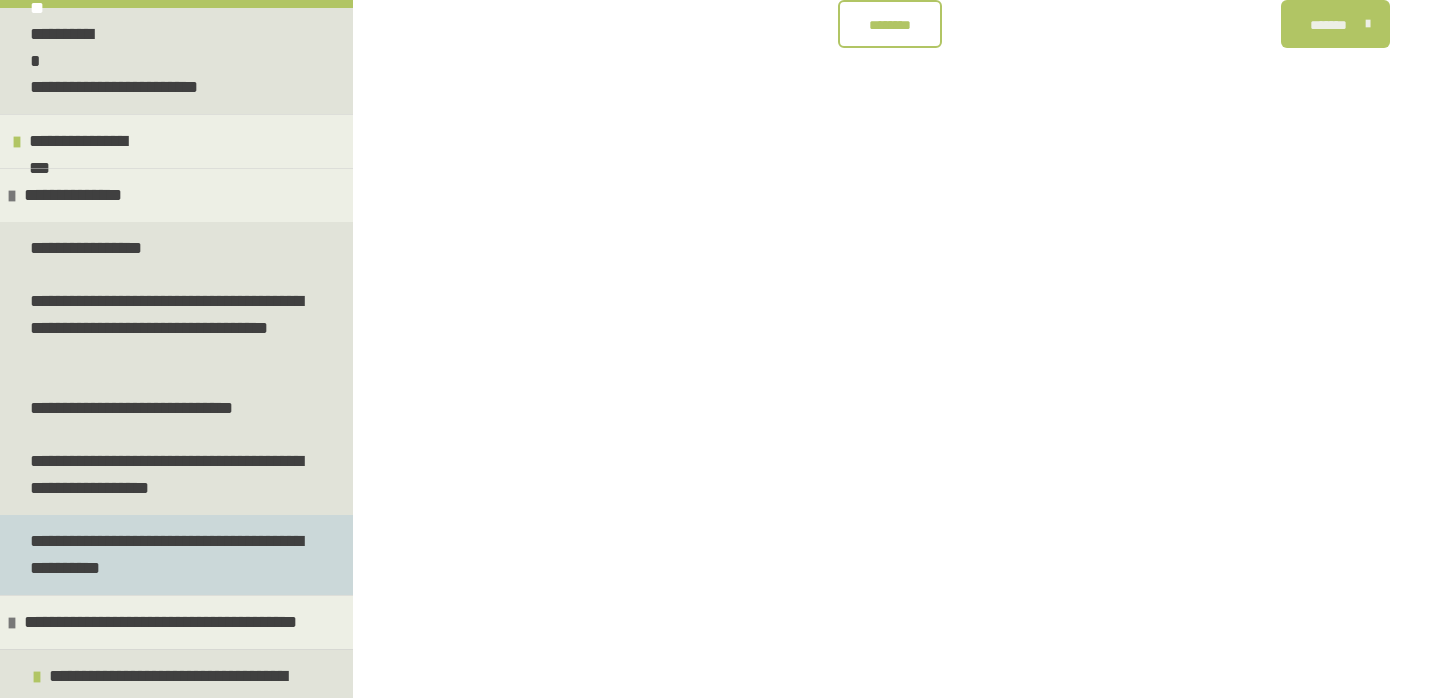 scroll, scrollTop: 340, scrollLeft: 0, axis: vertical 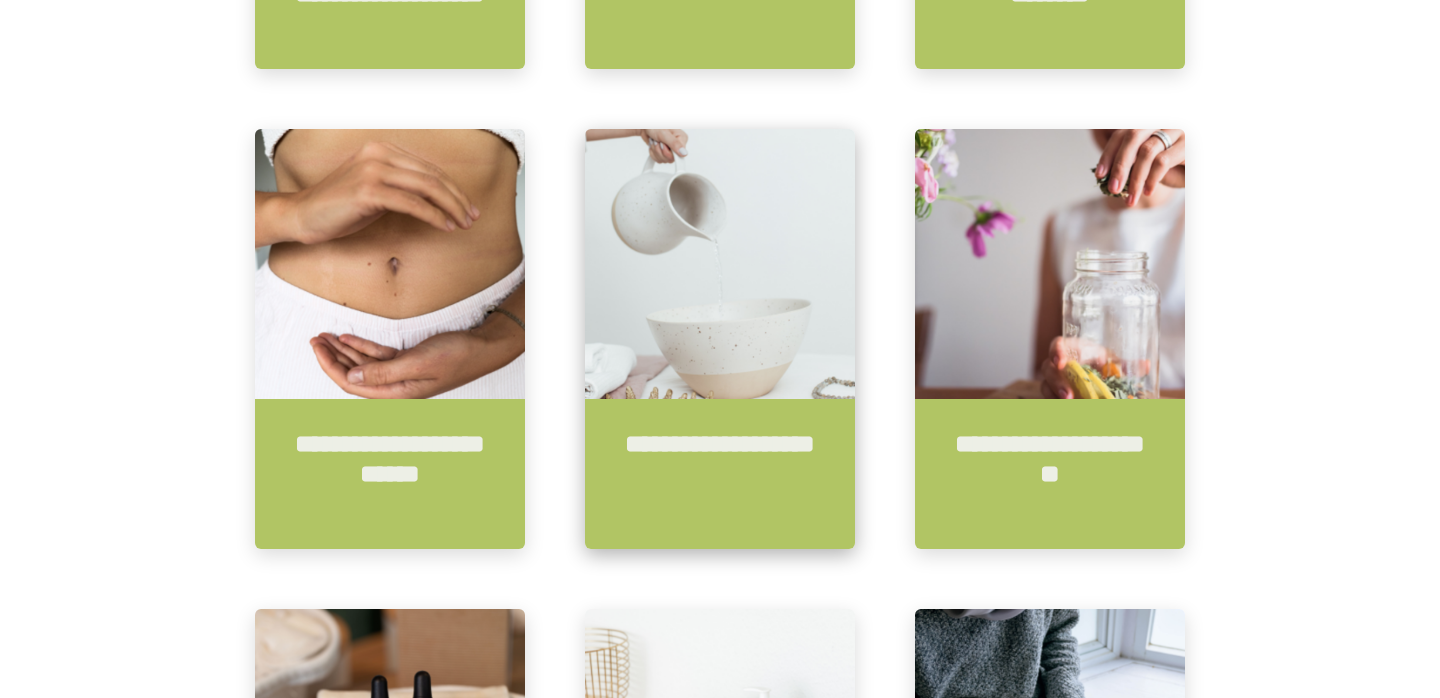 click on "**********" at bounding box center (720, 474) 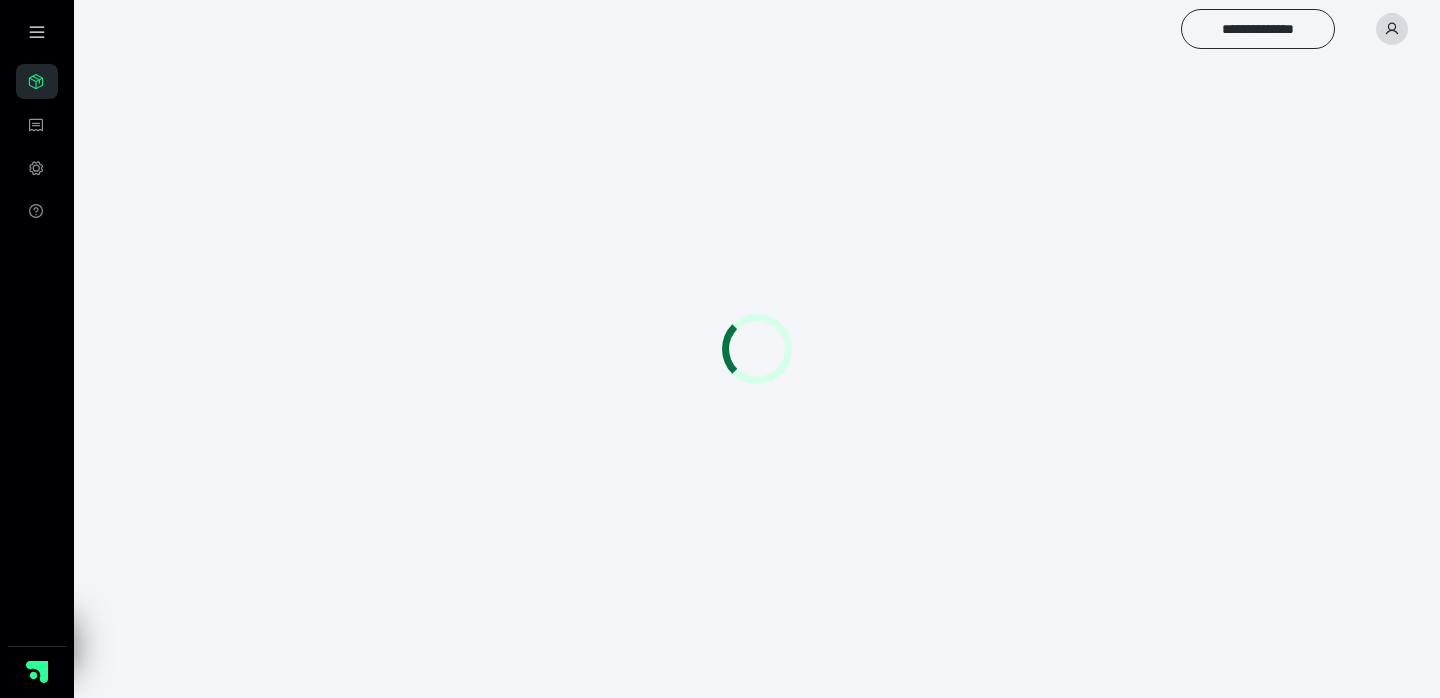 scroll, scrollTop: 0, scrollLeft: 0, axis: both 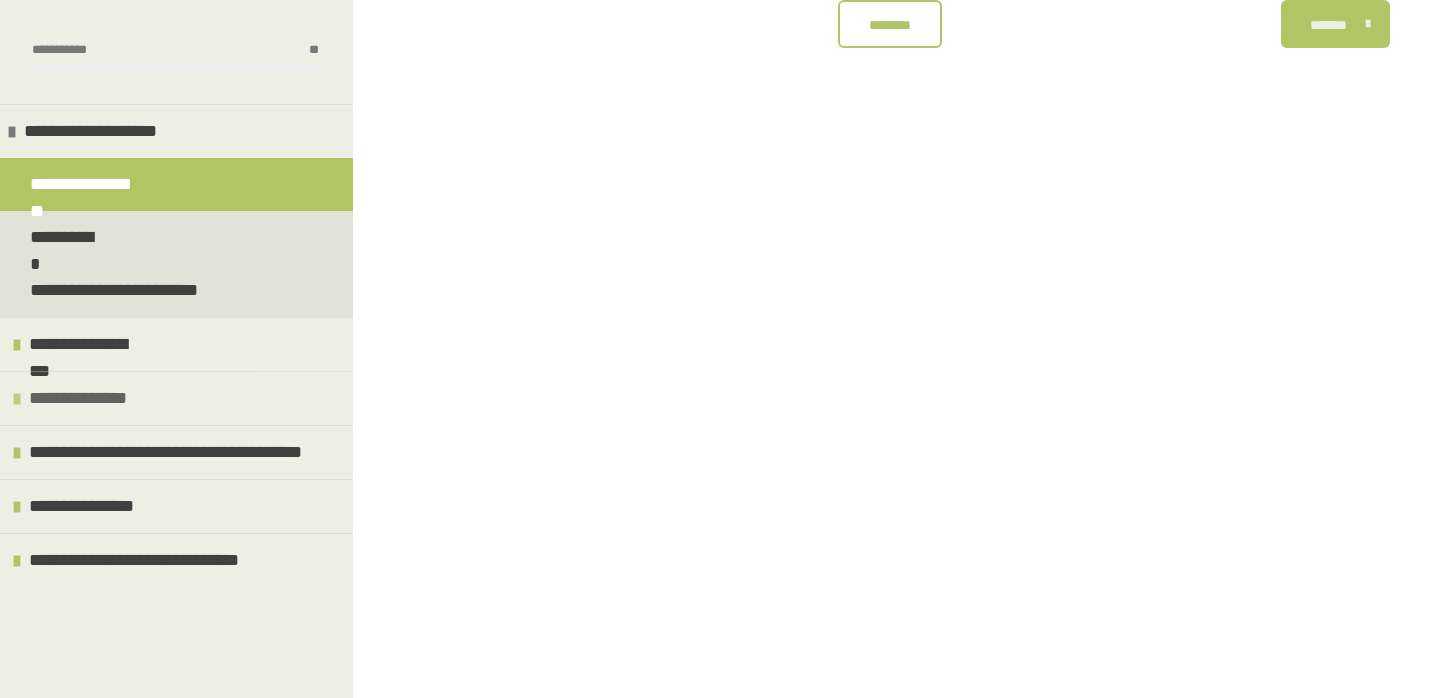 click on "**********" at bounding box center [82, 398] 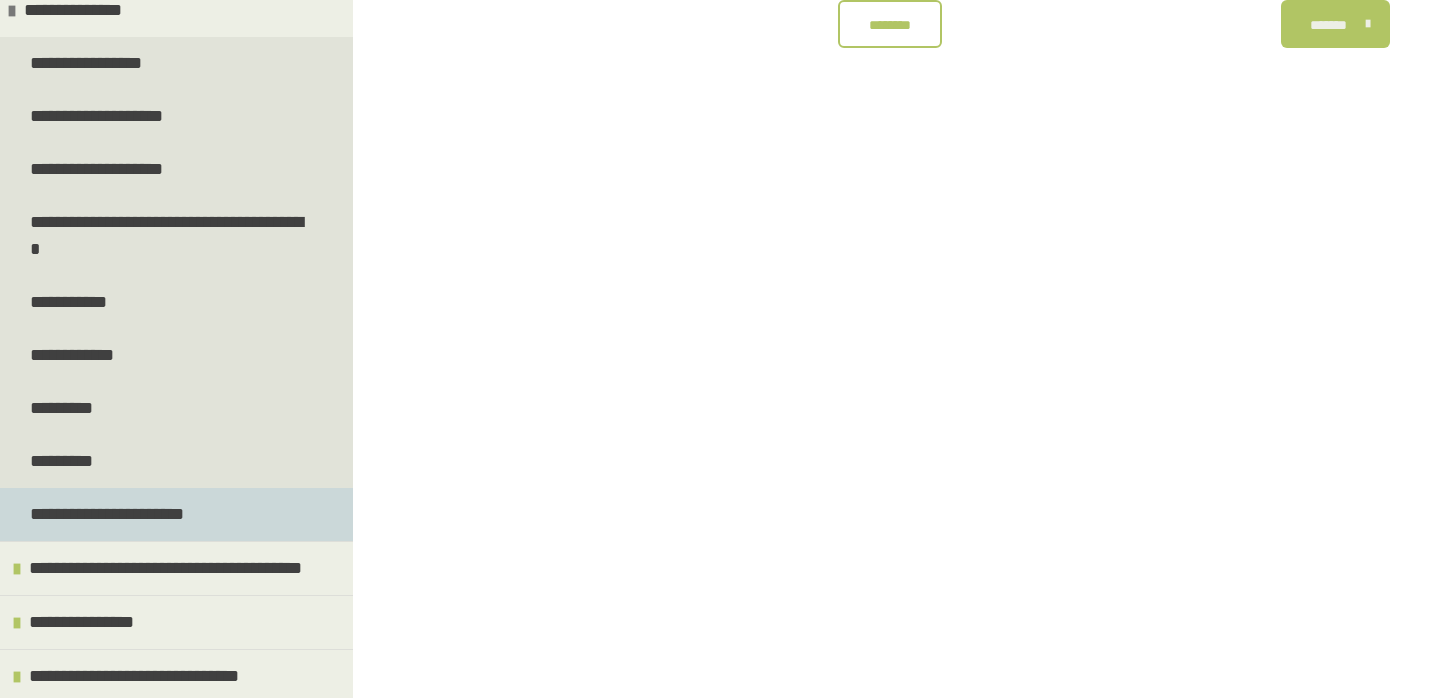 scroll, scrollTop: 388, scrollLeft: 0, axis: vertical 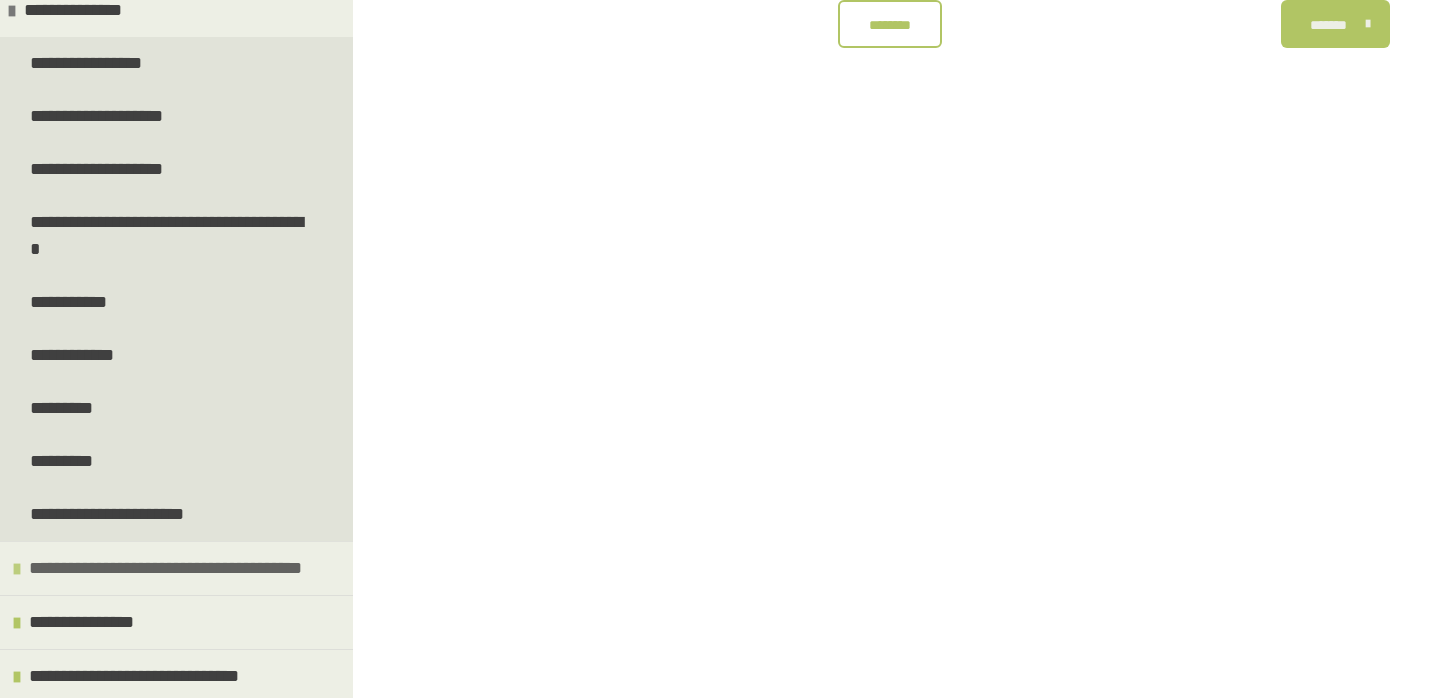 click on "**********" at bounding box center (166, 568) 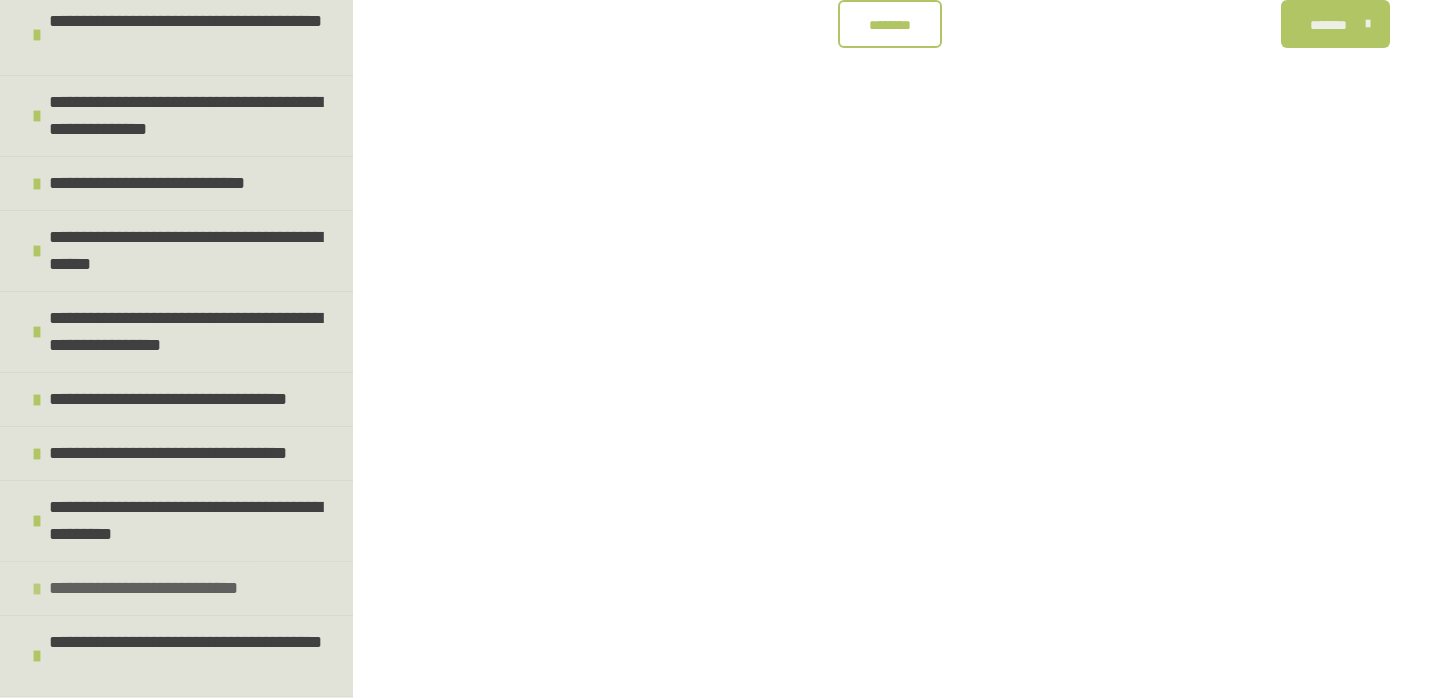 scroll, scrollTop: 997, scrollLeft: 0, axis: vertical 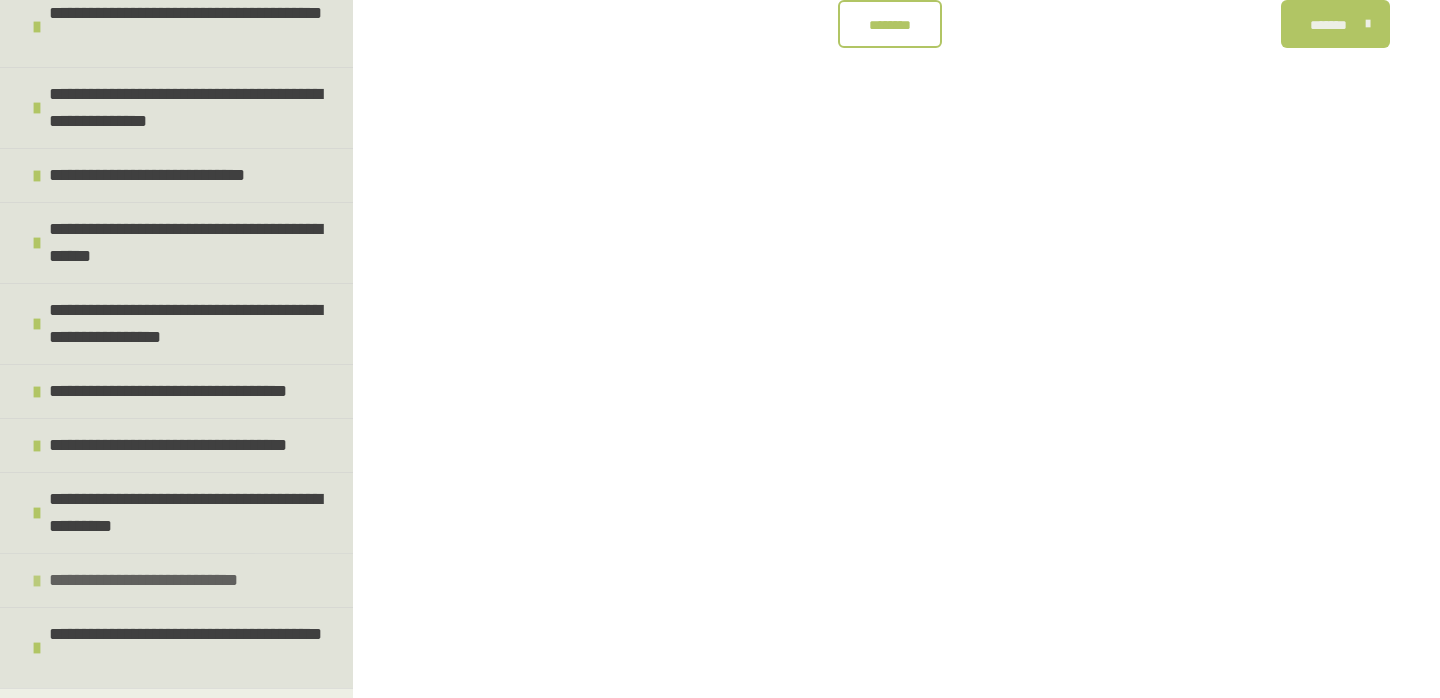 click on "**********" at bounding box center (150, 580) 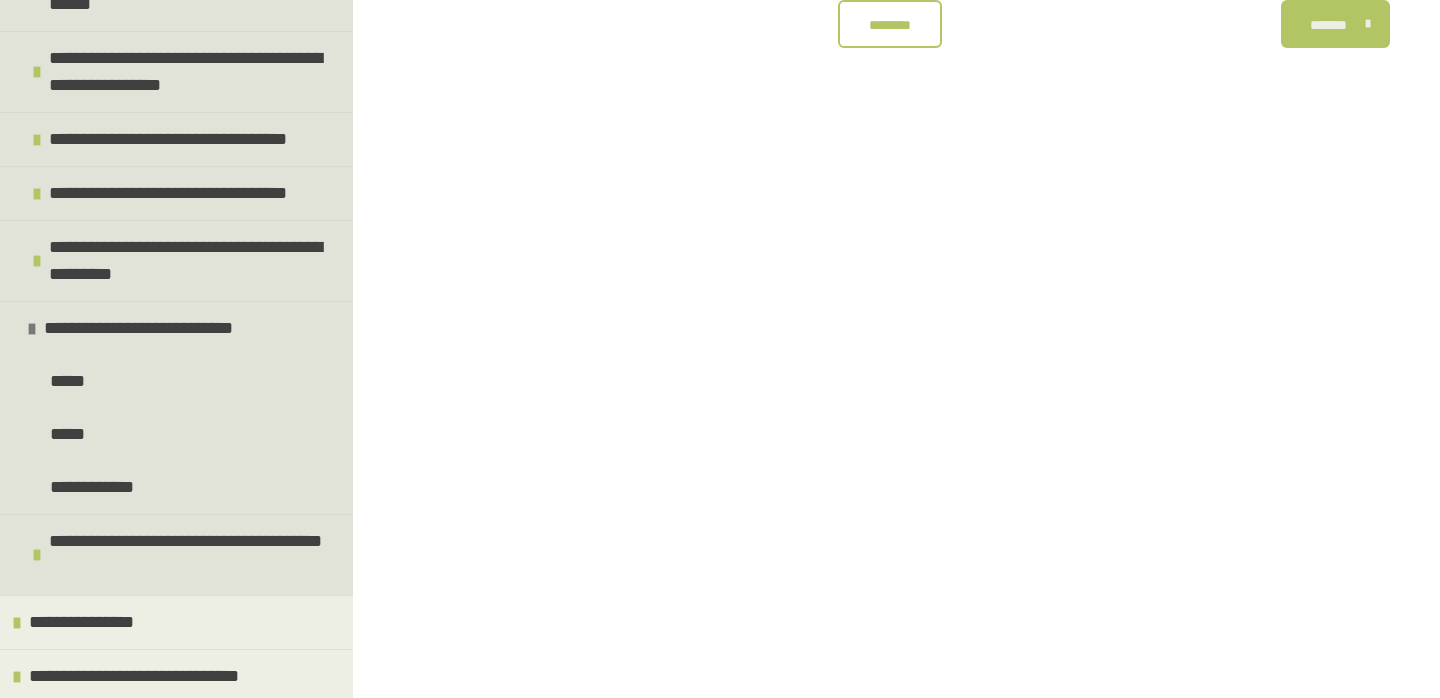 scroll, scrollTop: 1249, scrollLeft: 0, axis: vertical 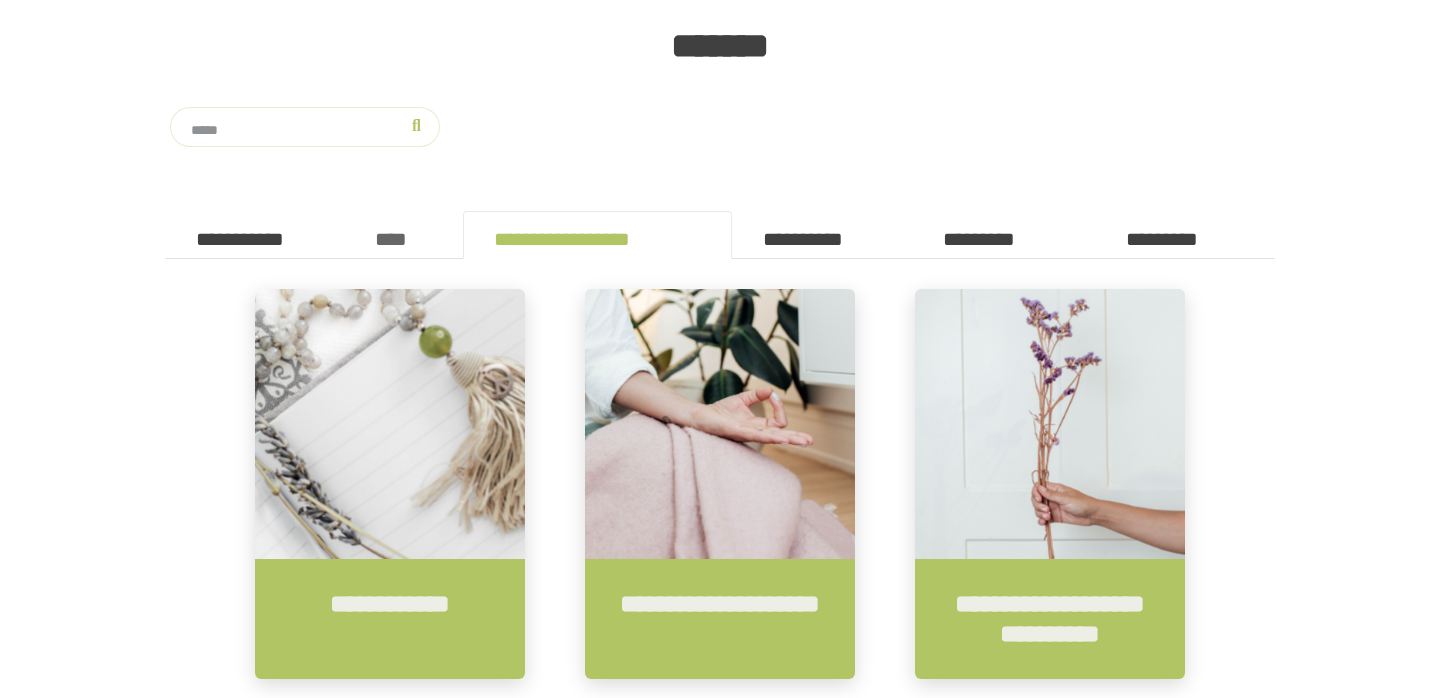 click on "****" at bounding box center (398, 235) 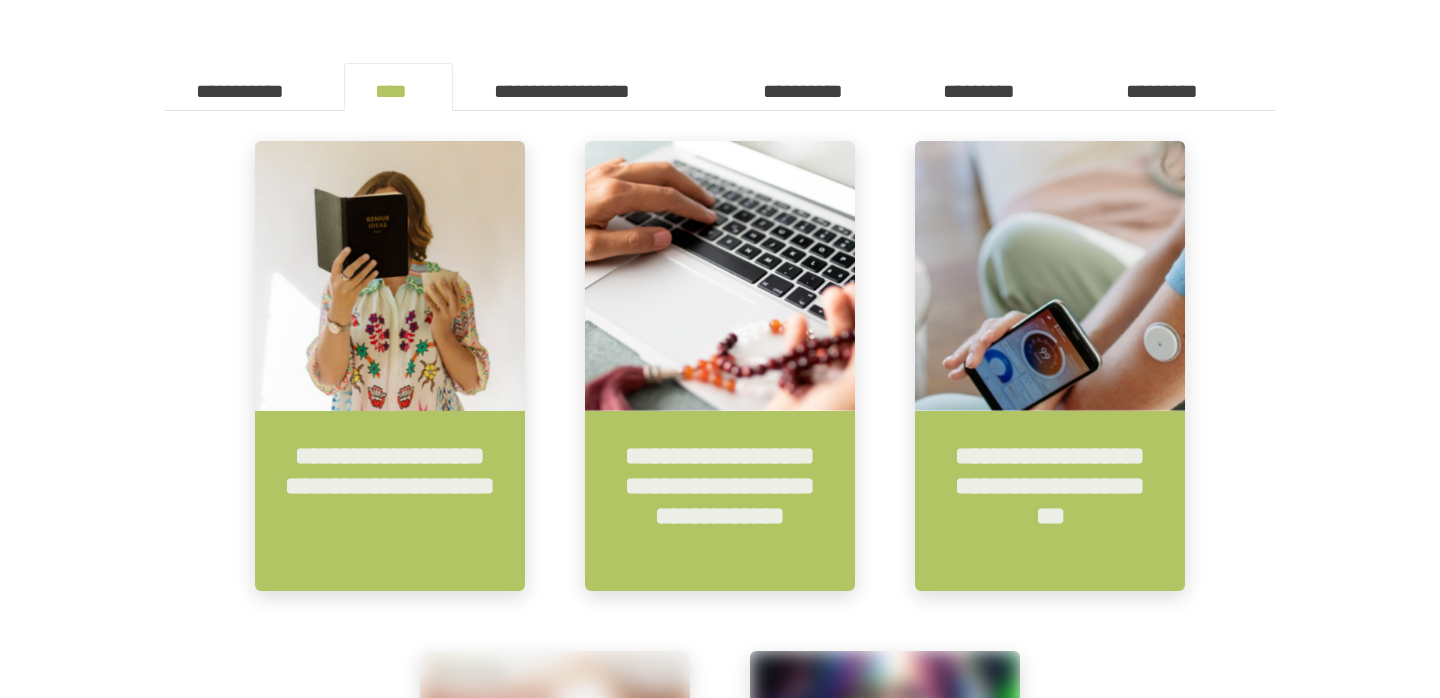 scroll, scrollTop: 457, scrollLeft: 0, axis: vertical 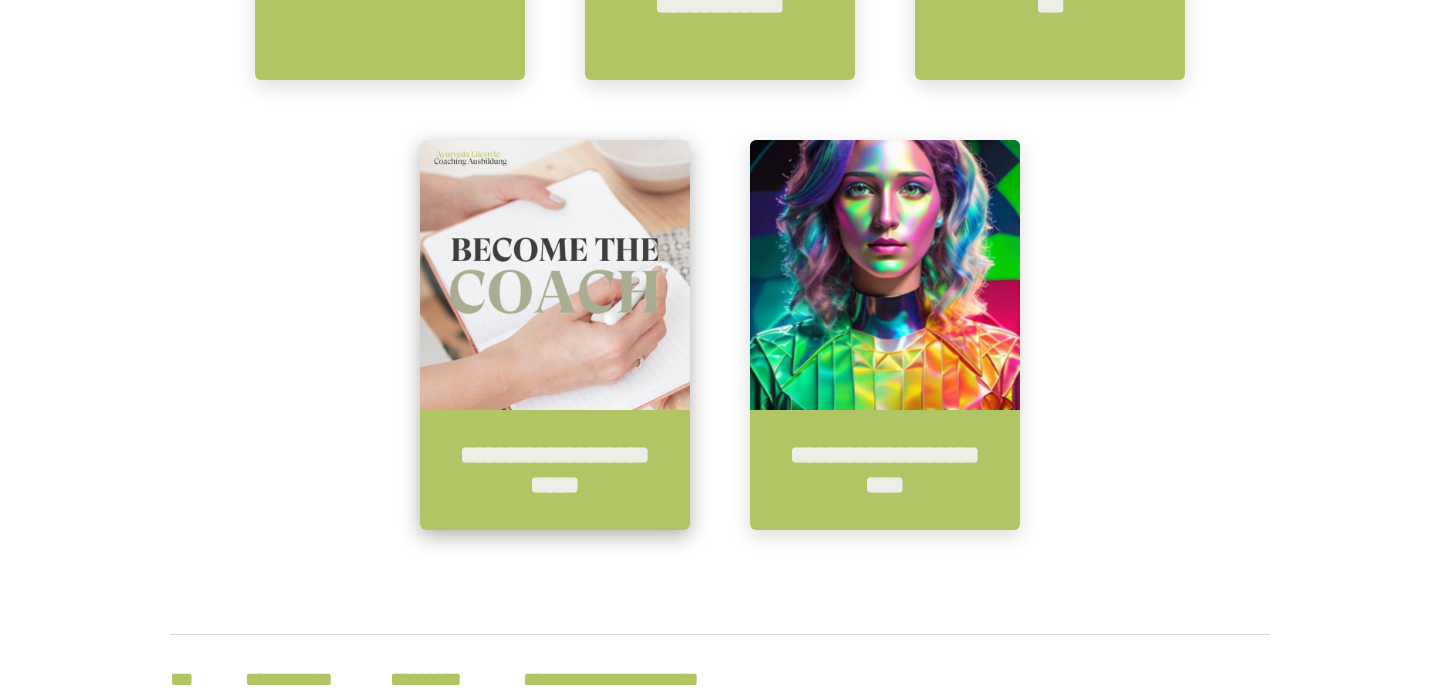 click on "**********" at bounding box center [555, 470] 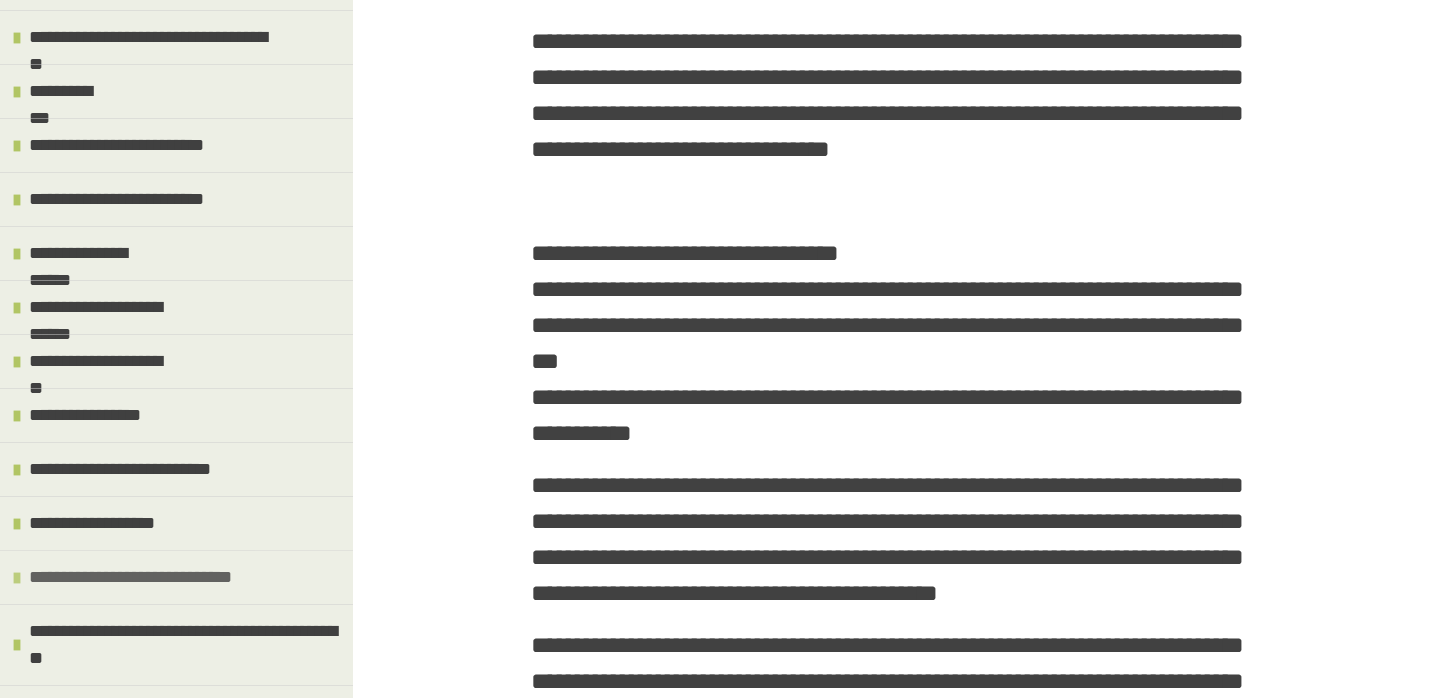 scroll, scrollTop: 795, scrollLeft: 0, axis: vertical 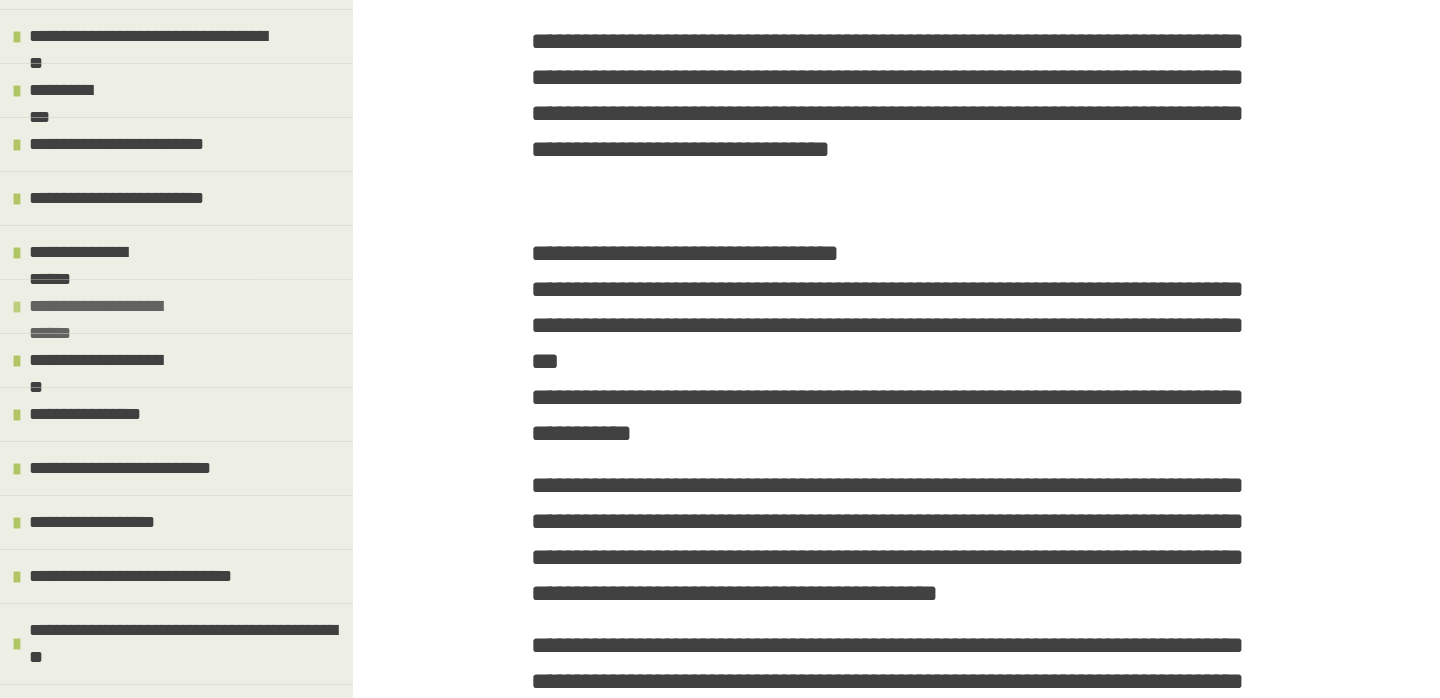 click on "**********" at bounding box center [109, 306] 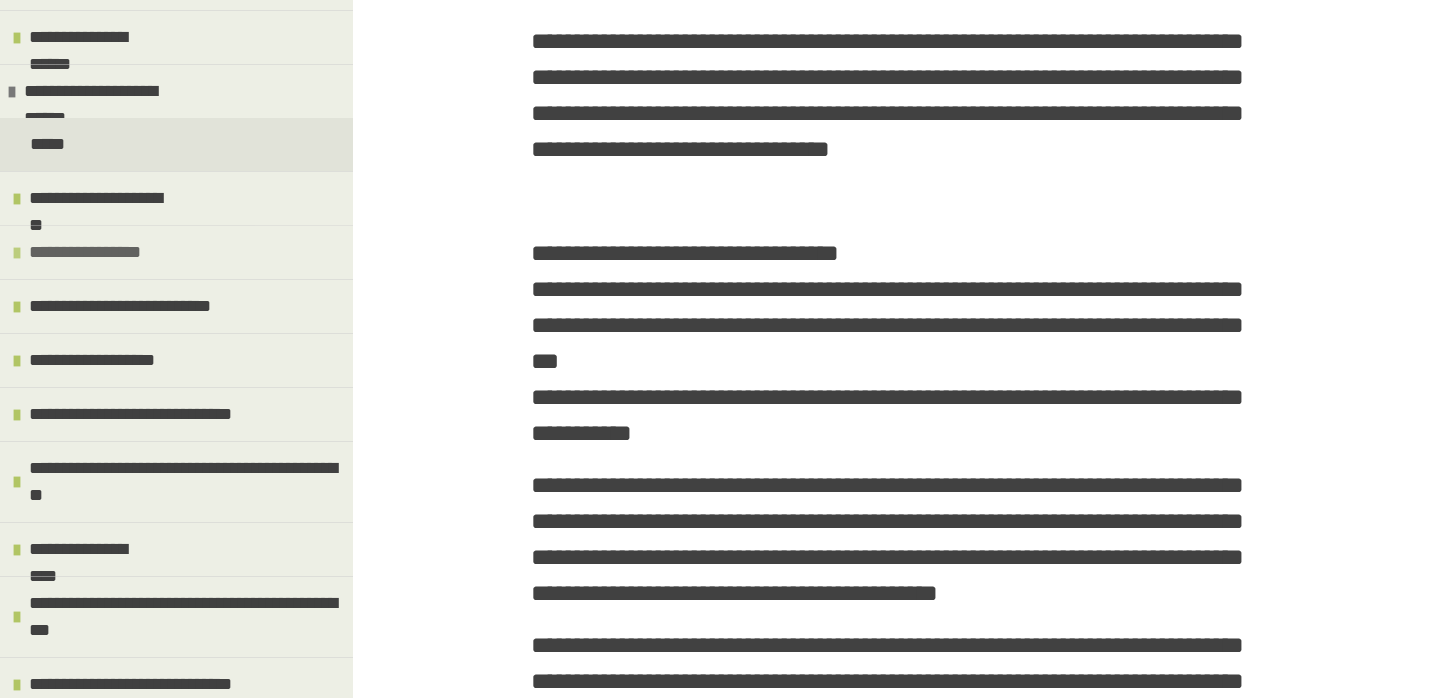 scroll, scrollTop: 863, scrollLeft: 0, axis: vertical 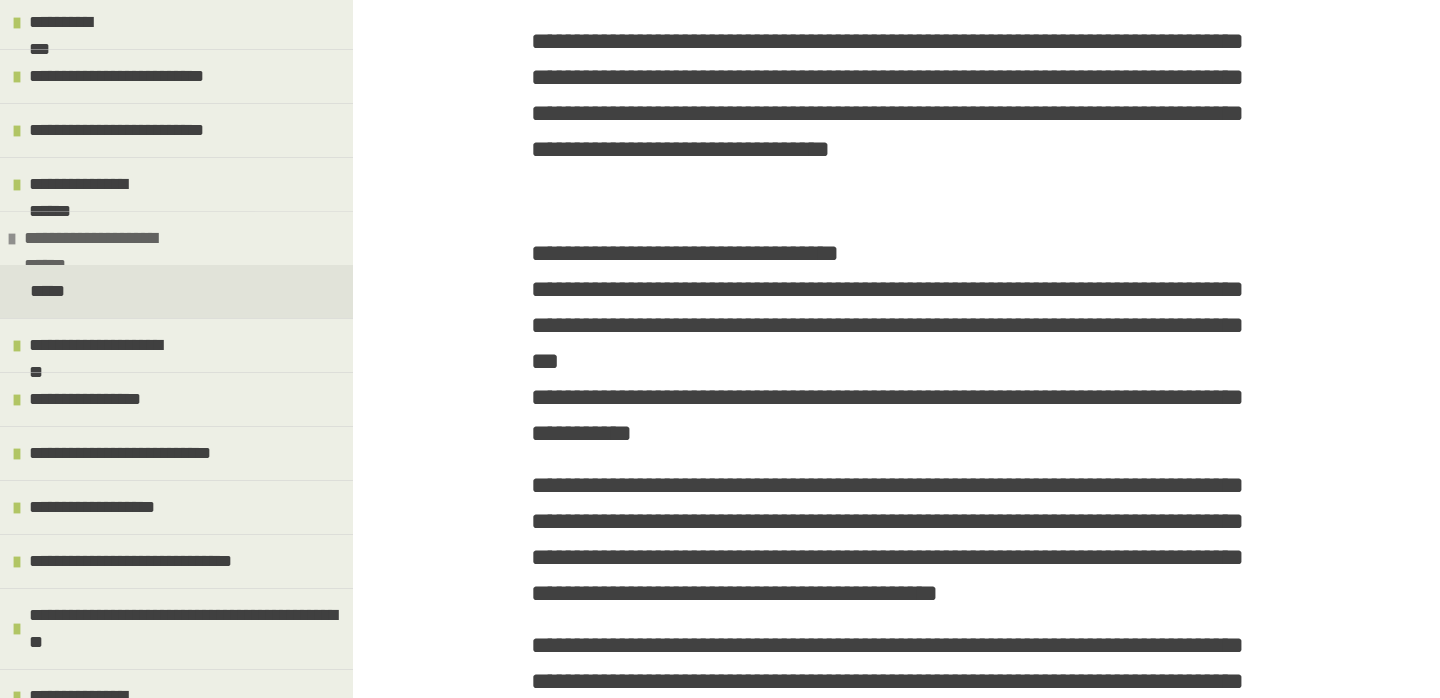 click on "**********" at bounding box center (104, 238) 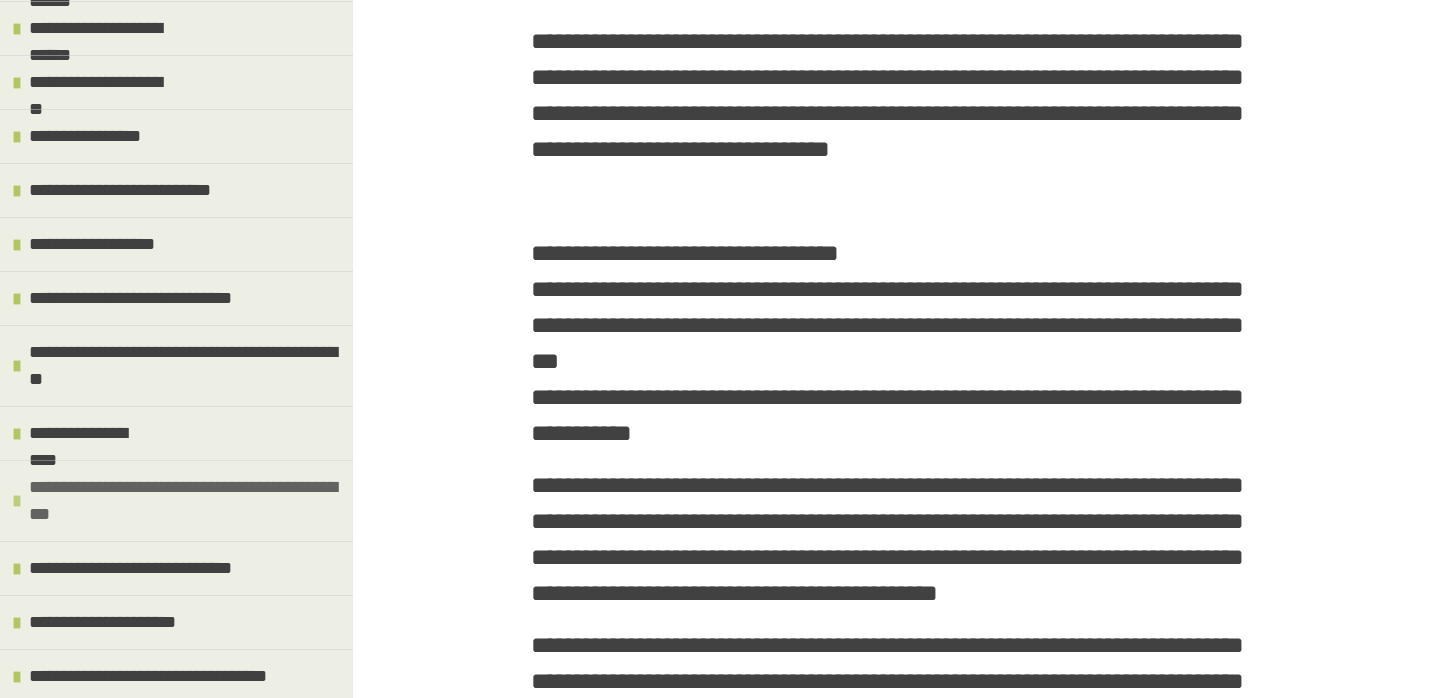 scroll, scrollTop: 1073, scrollLeft: 0, axis: vertical 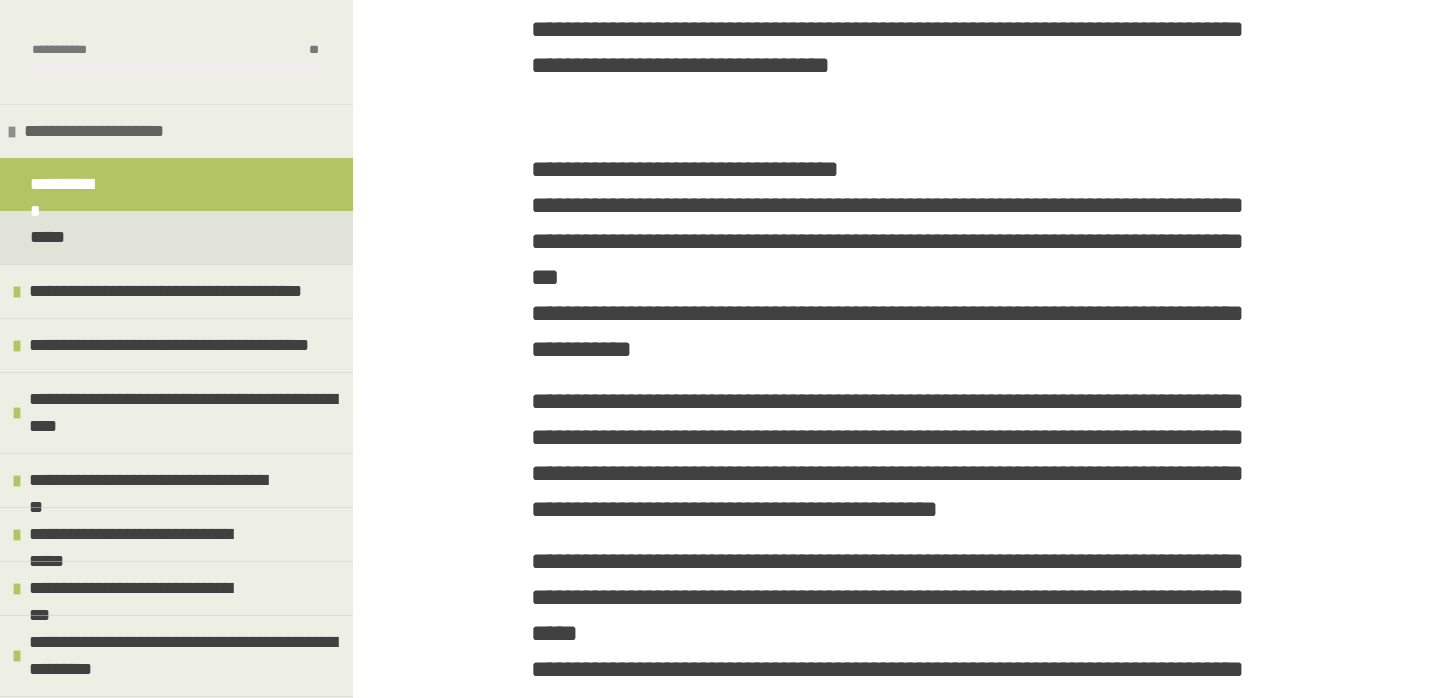 click on "**********" at bounding box center [97, 131] 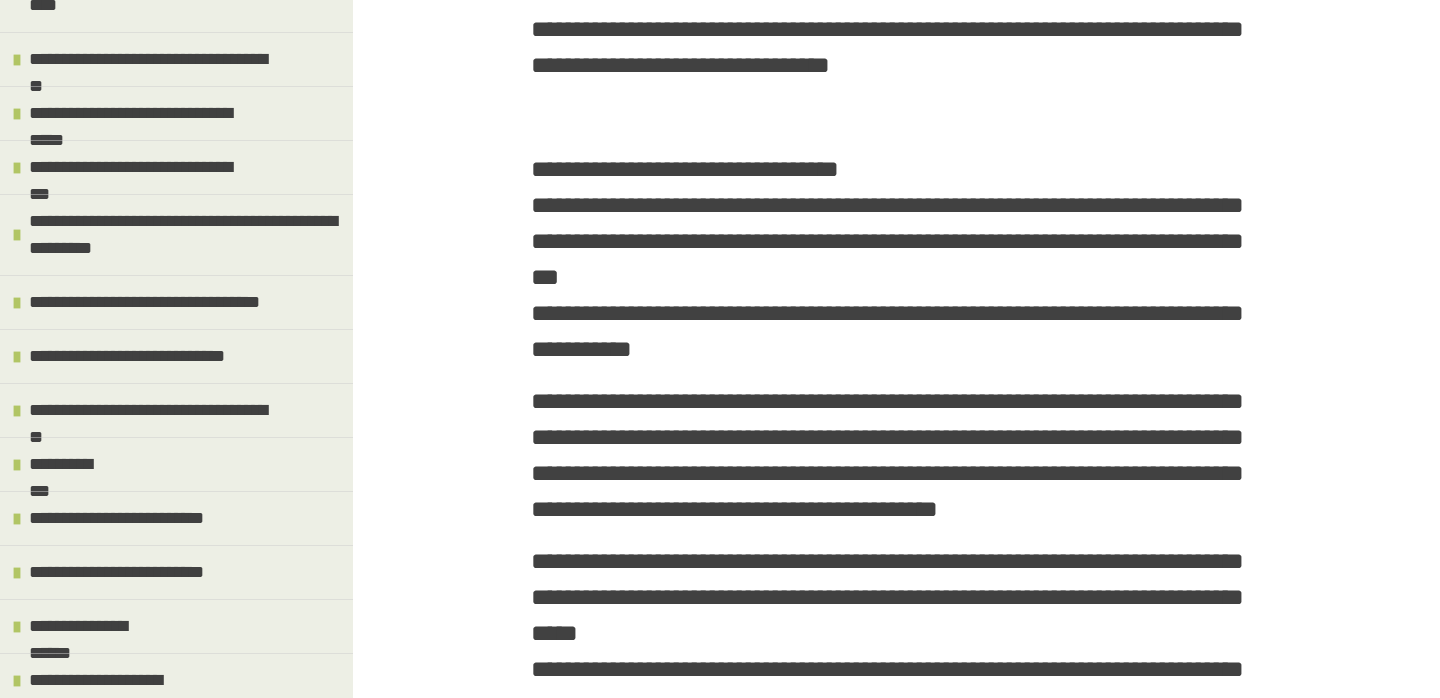scroll, scrollTop: 145, scrollLeft: 0, axis: vertical 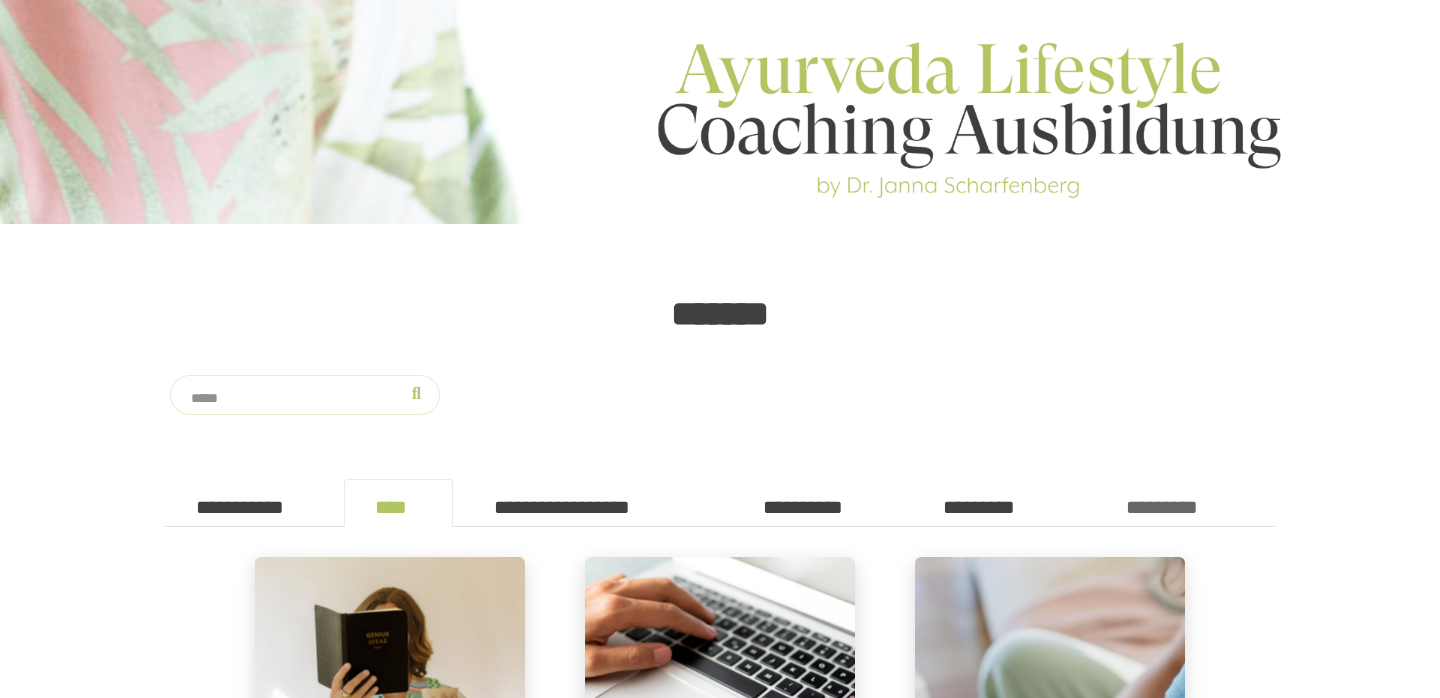click on "*********" at bounding box center [1177, 503] 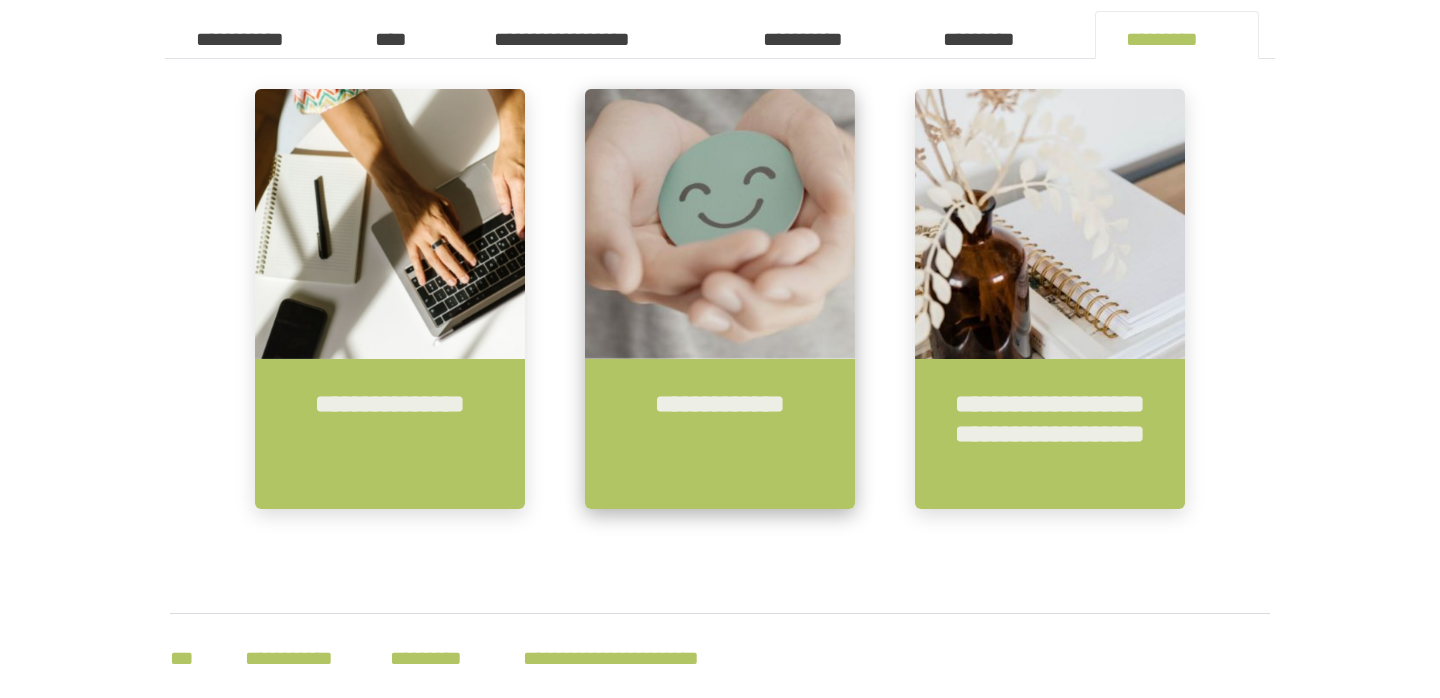 scroll, scrollTop: 468, scrollLeft: 0, axis: vertical 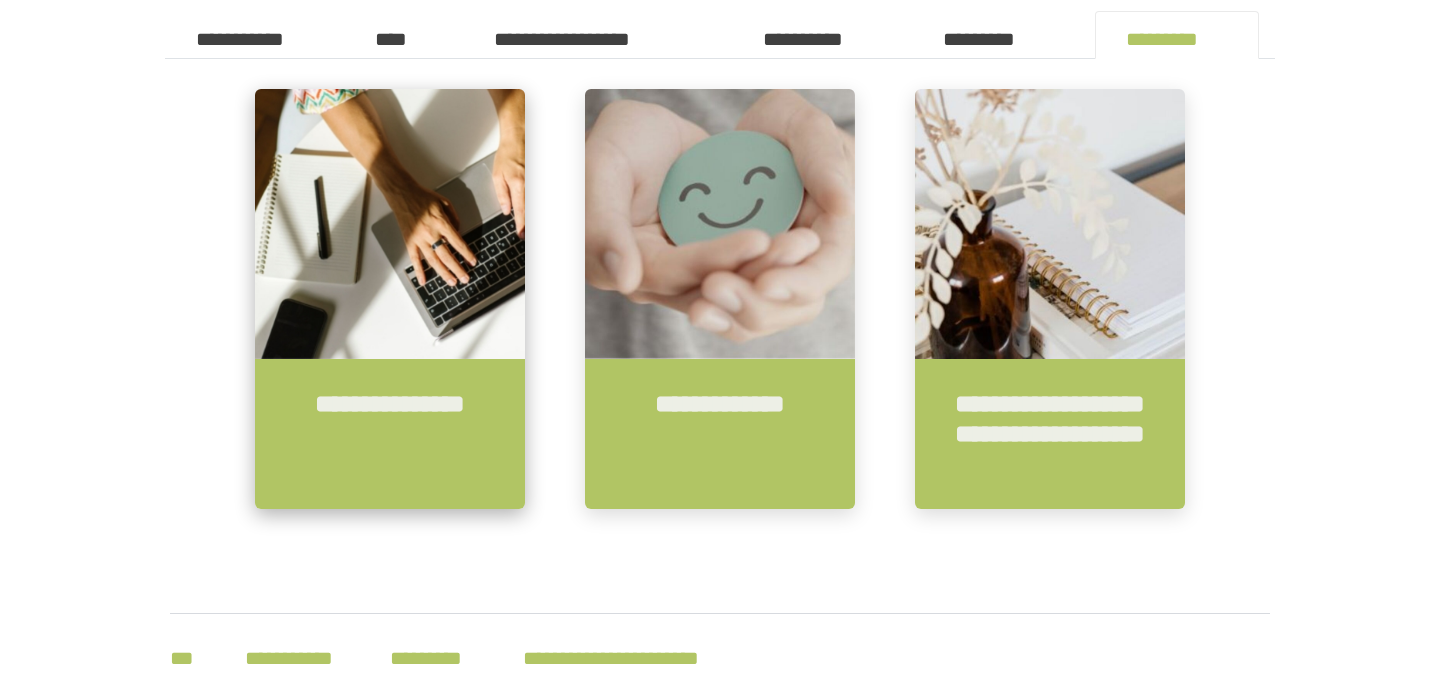 click on "**********" at bounding box center [390, 434] 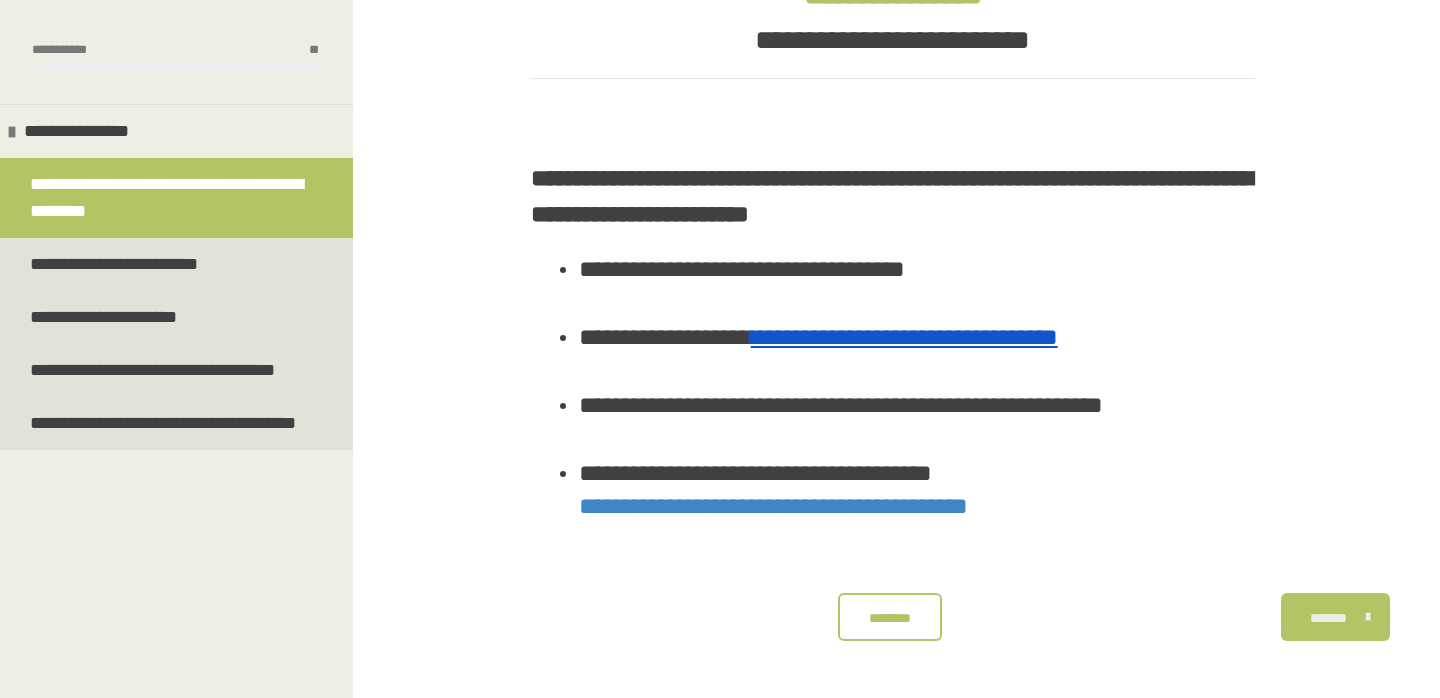 scroll, scrollTop: 368, scrollLeft: 0, axis: vertical 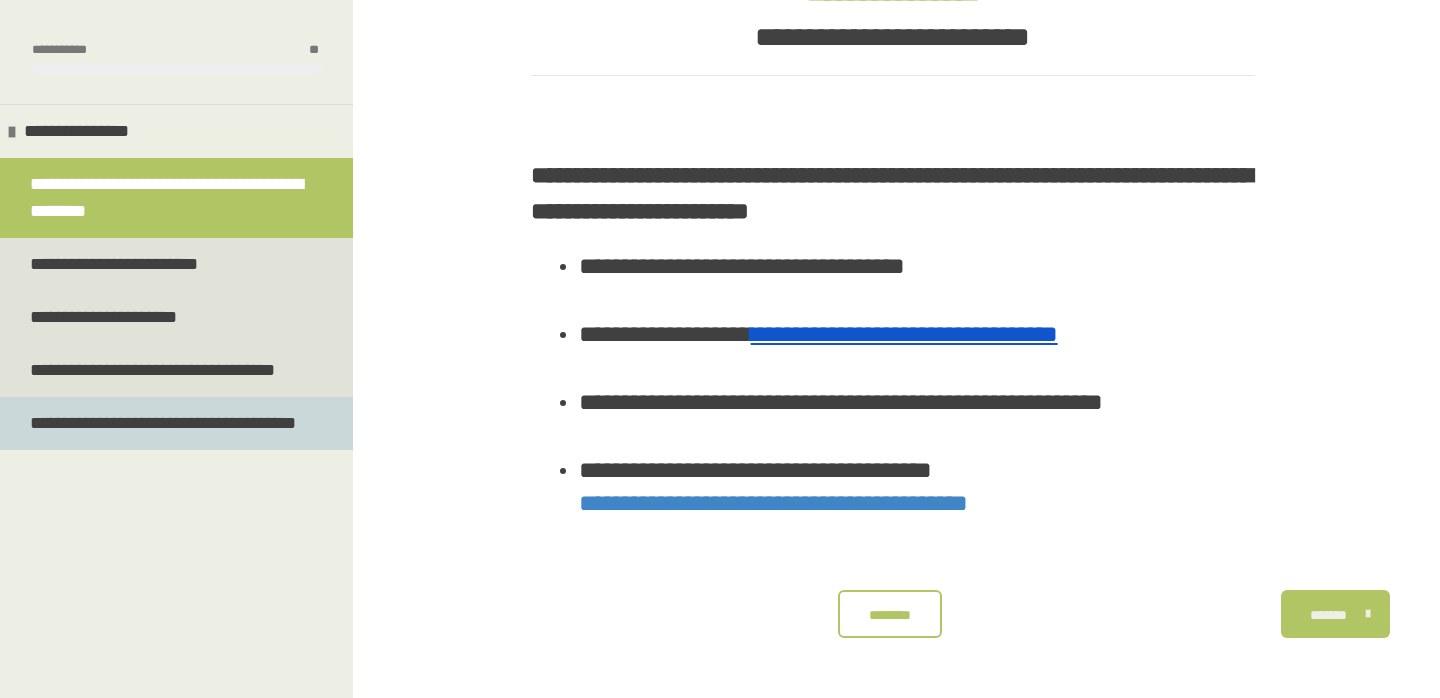 click on "**********" at bounding box center [166, 423] 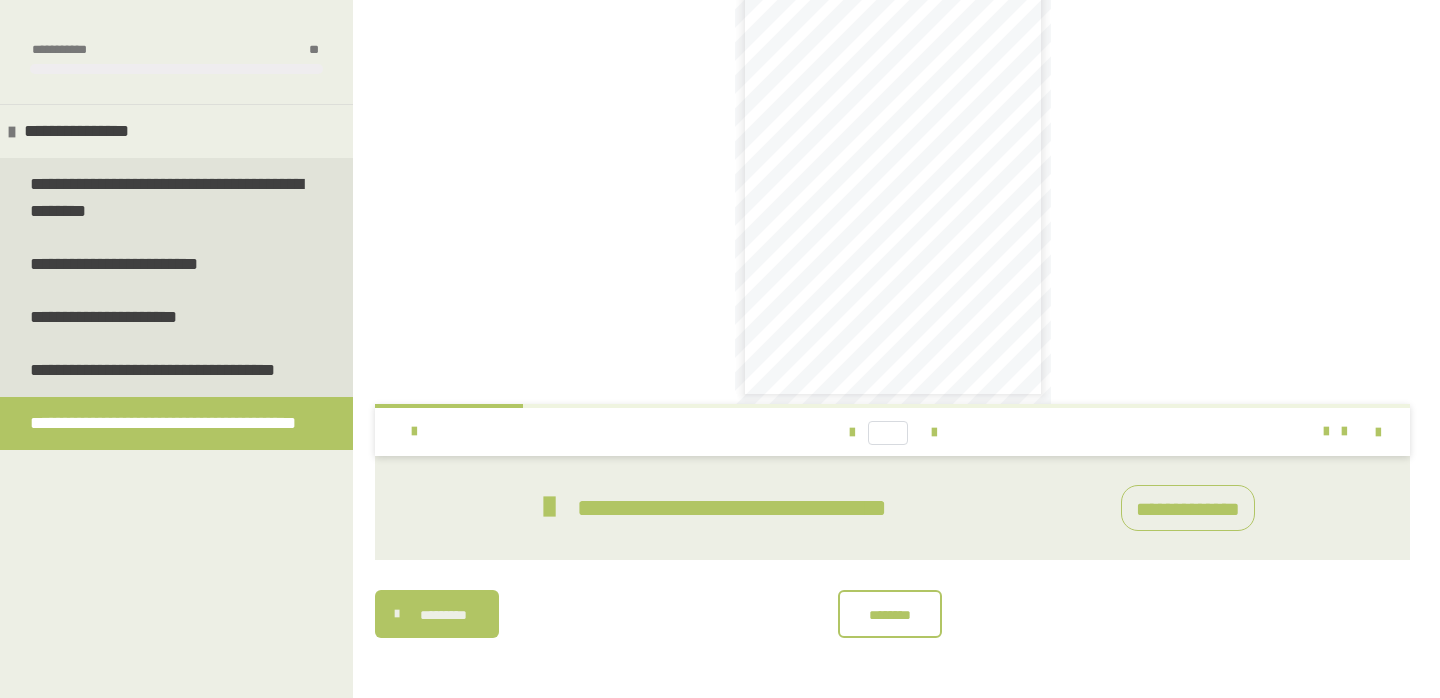 scroll, scrollTop: 1348, scrollLeft: 0, axis: vertical 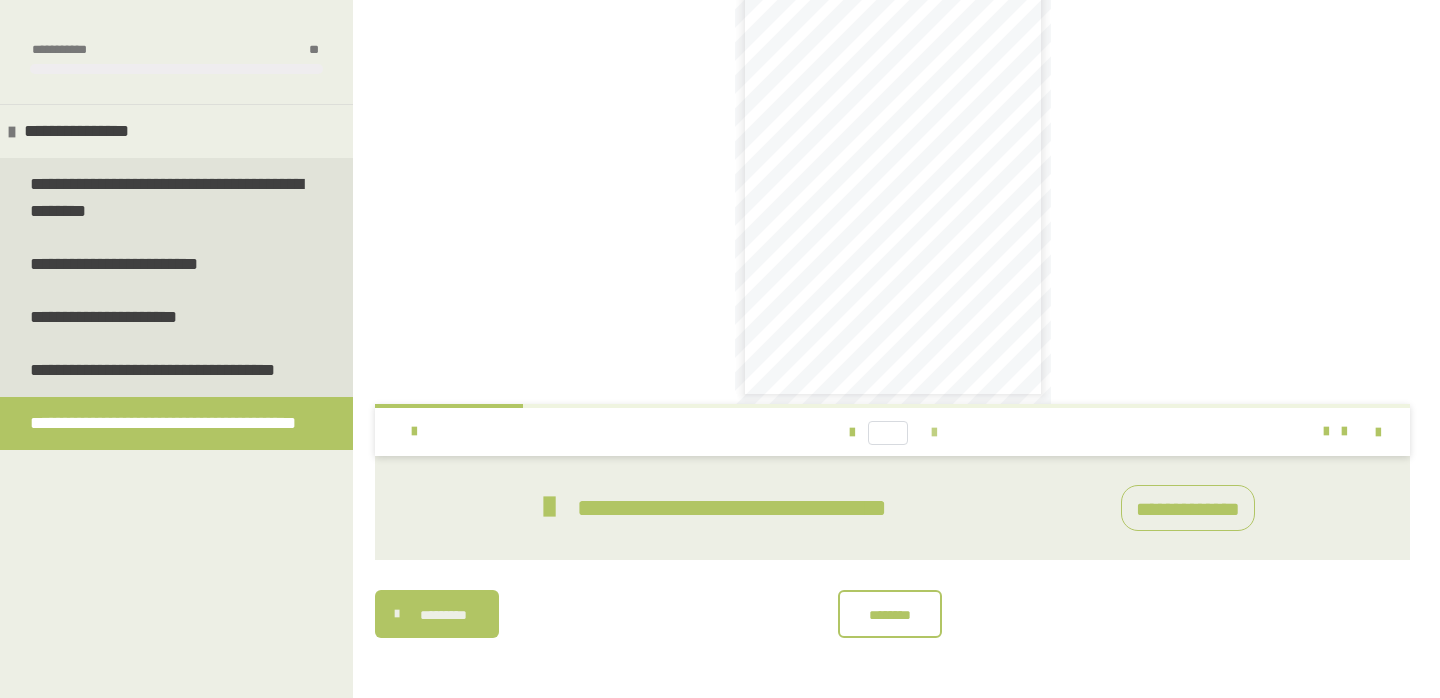 click at bounding box center [934, 433] 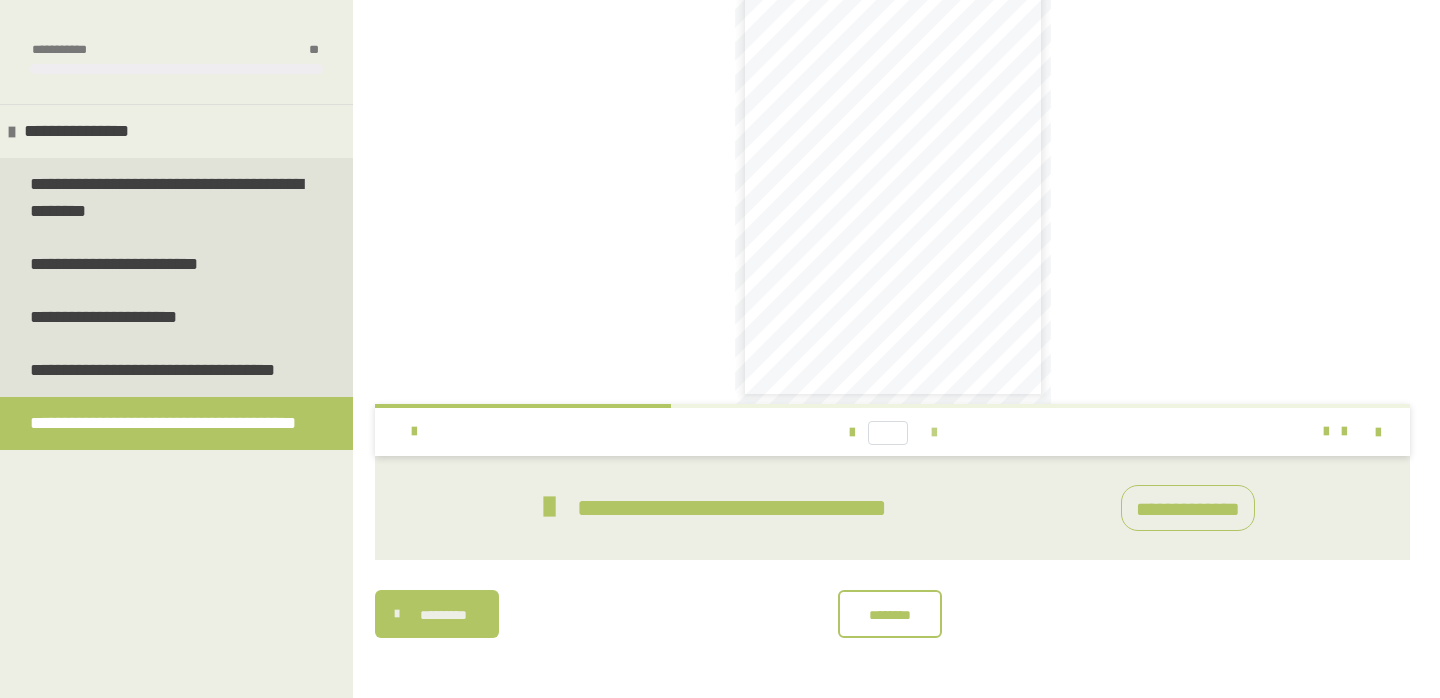 click at bounding box center (934, 433) 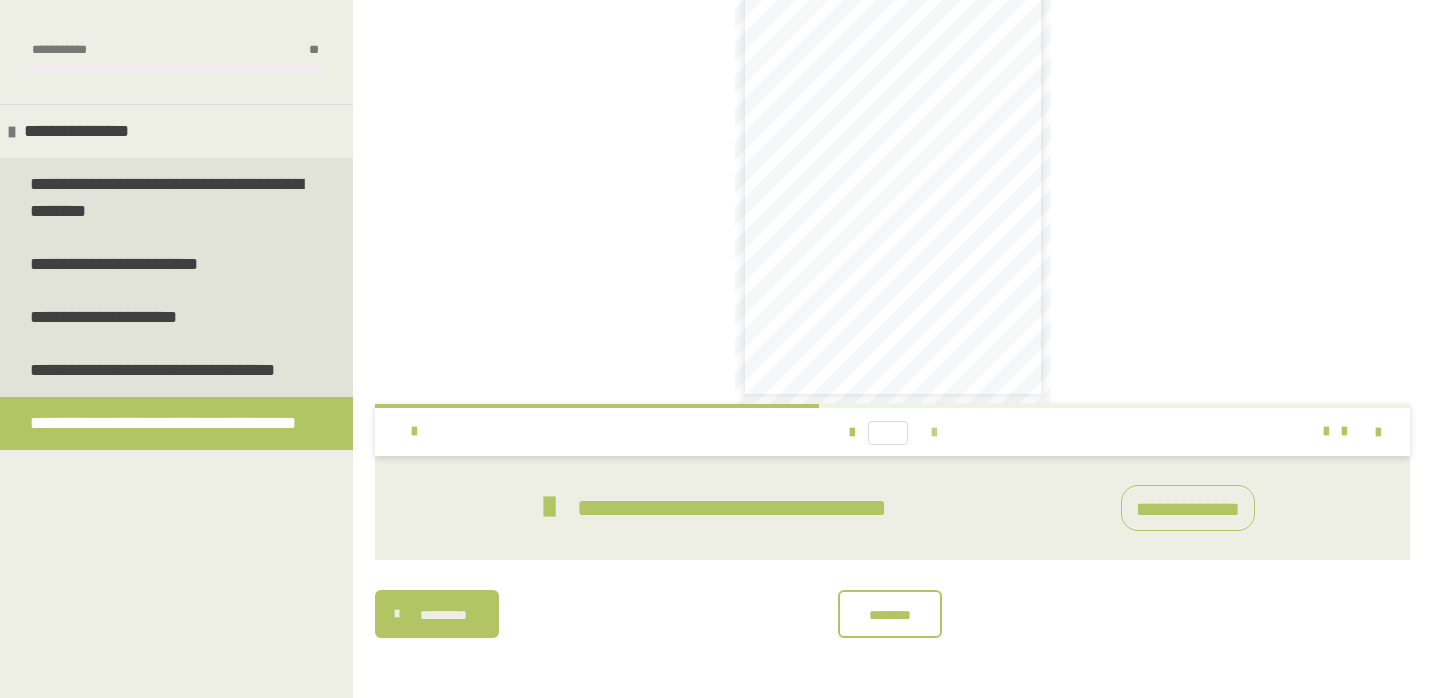 click at bounding box center (934, 433) 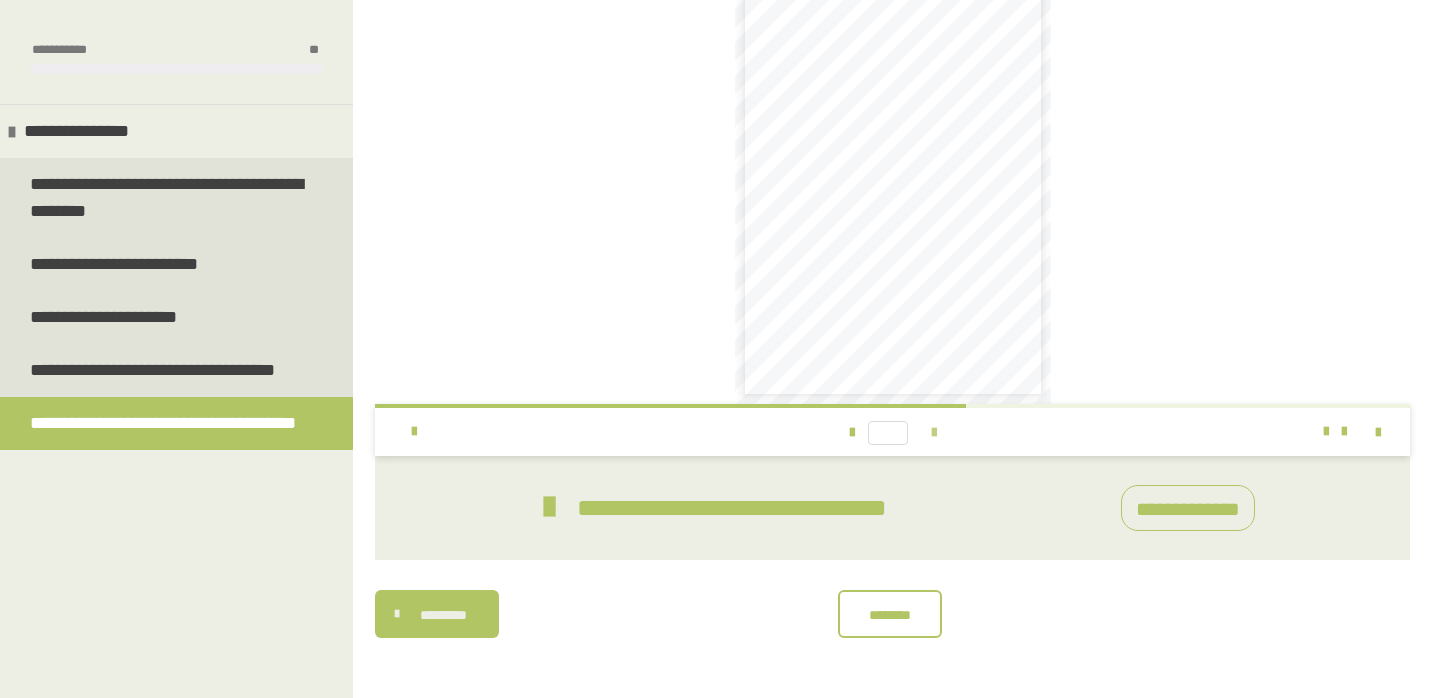 click at bounding box center (934, 433) 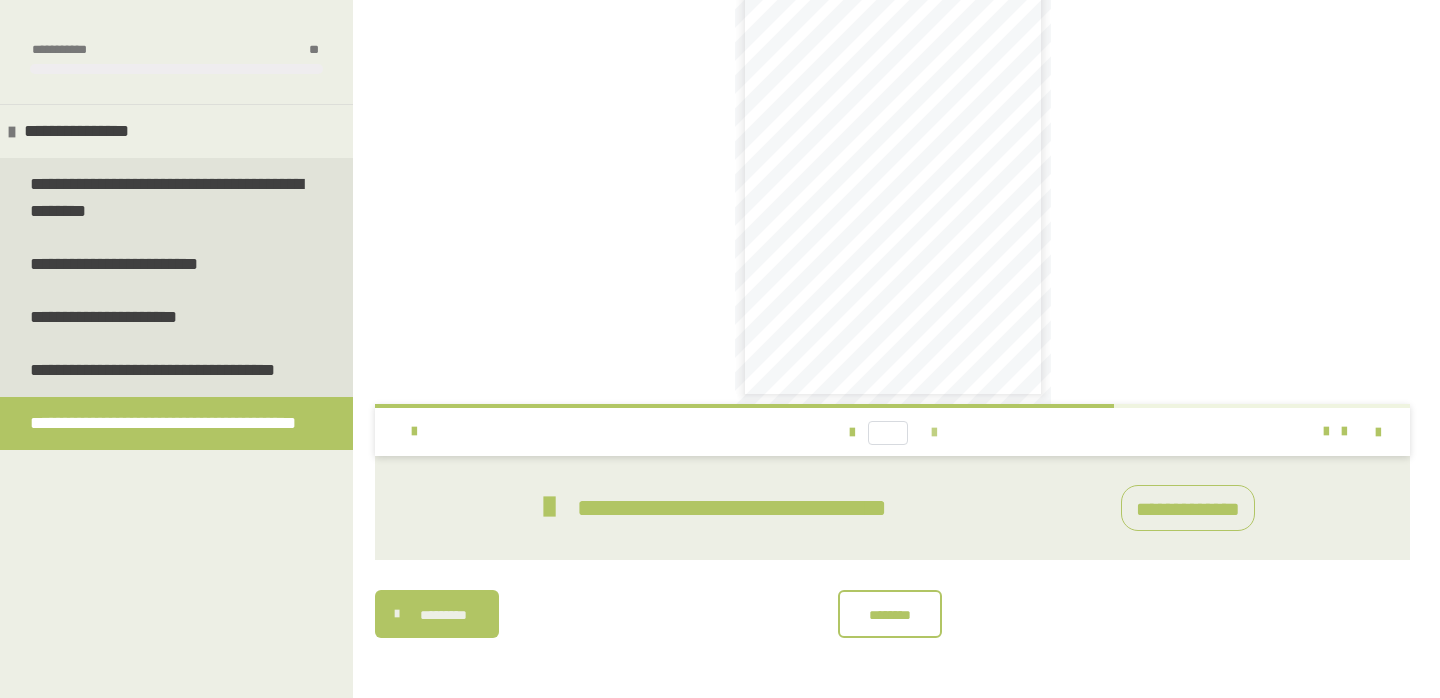 click at bounding box center (934, 433) 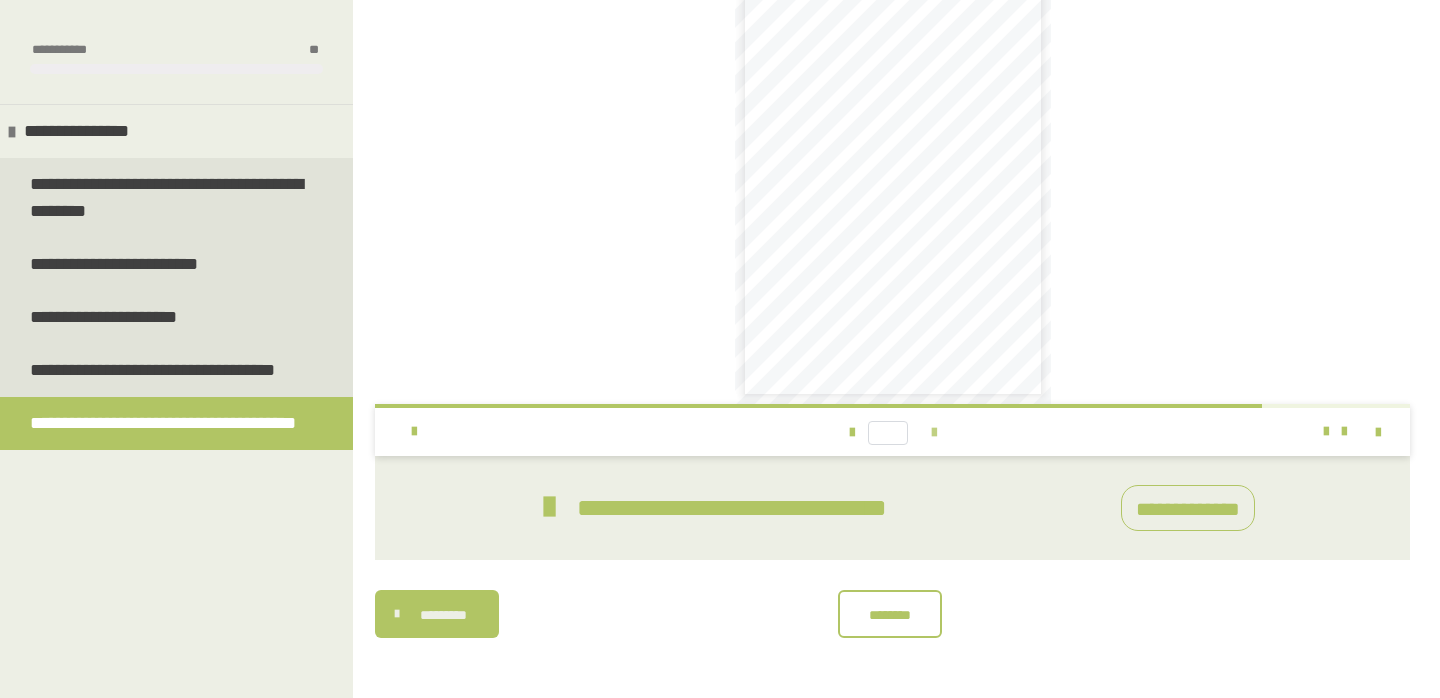 click at bounding box center [934, 433] 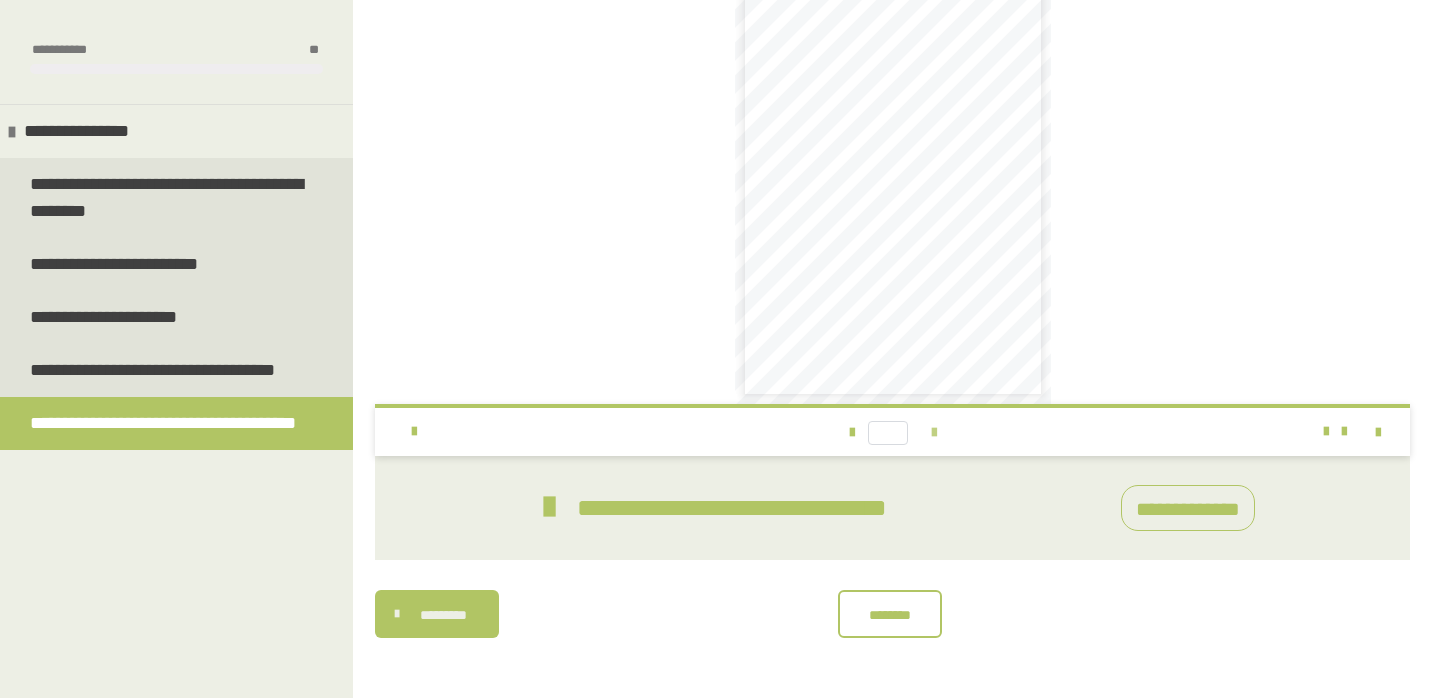 click on "* *** *" at bounding box center (893, 432) 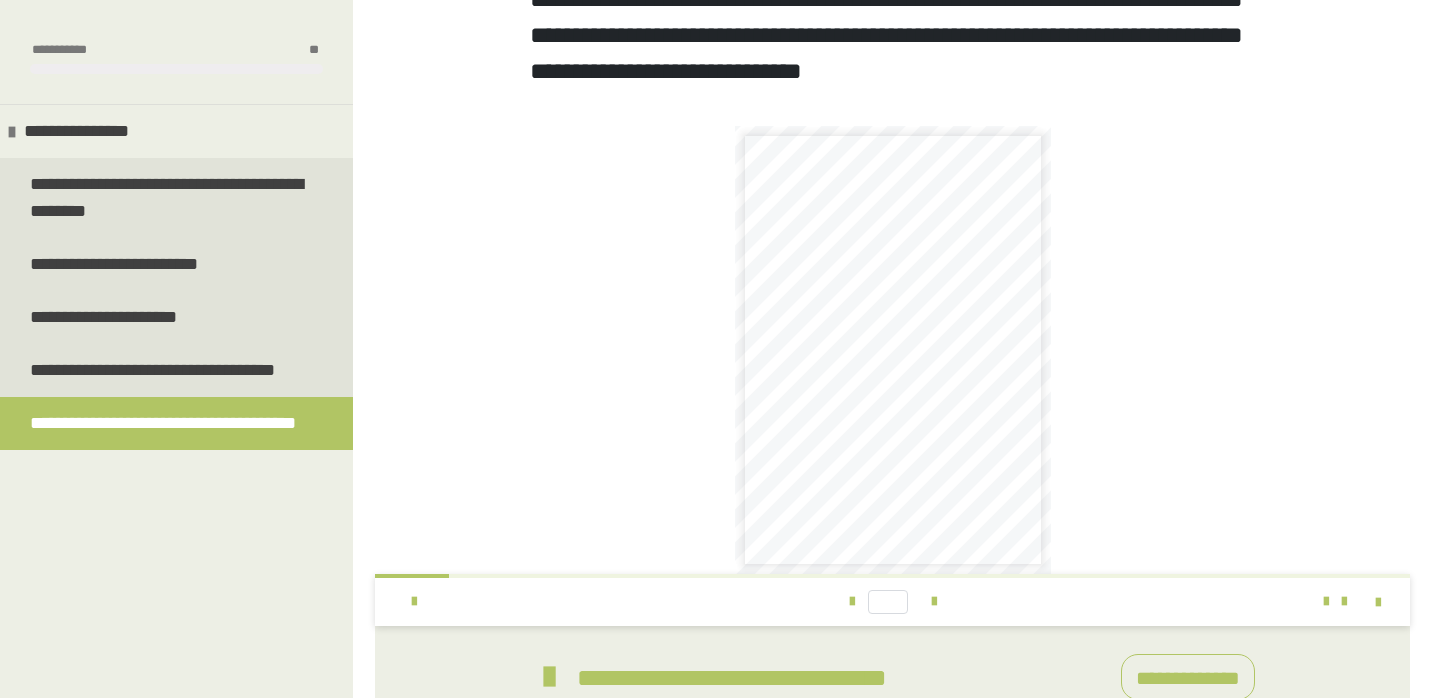 scroll, scrollTop: 483, scrollLeft: 0, axis: vertical 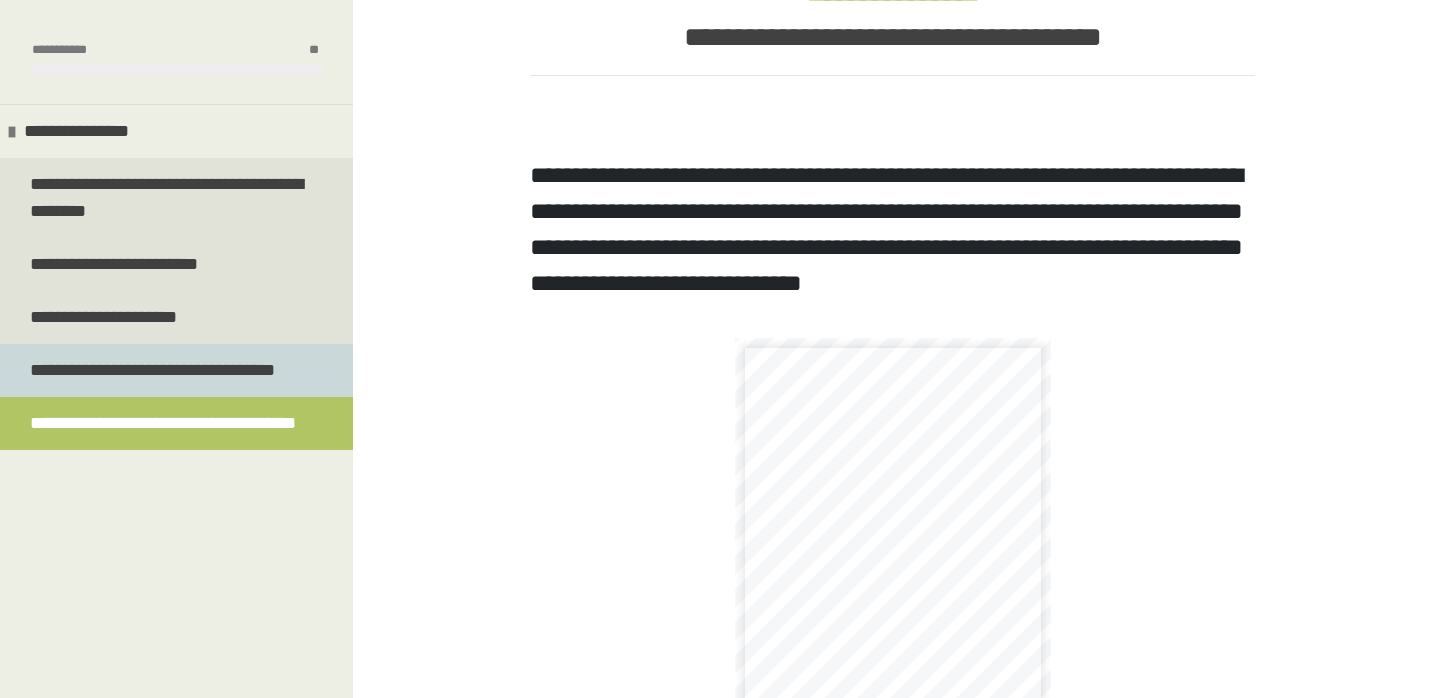 click on "**********" at bounding box center (160, 370) 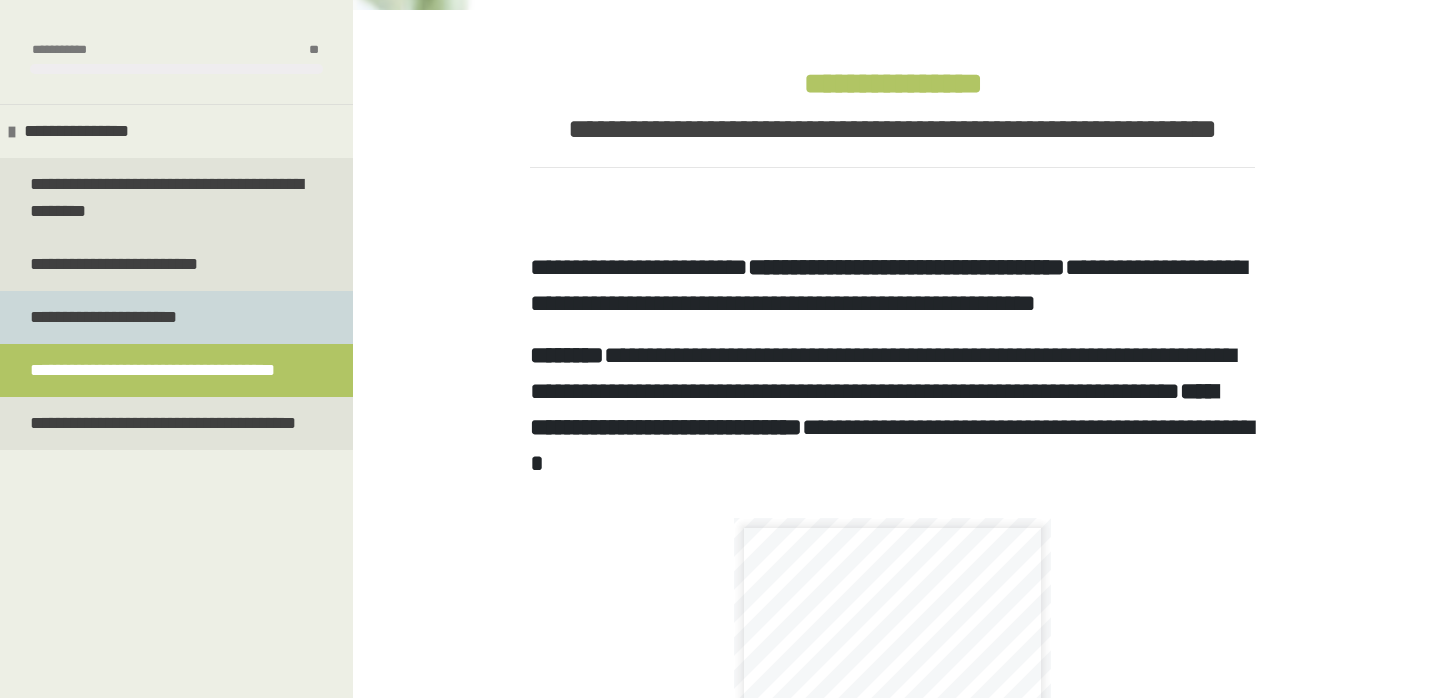 click on "**********" at bounding box center (108, 317) 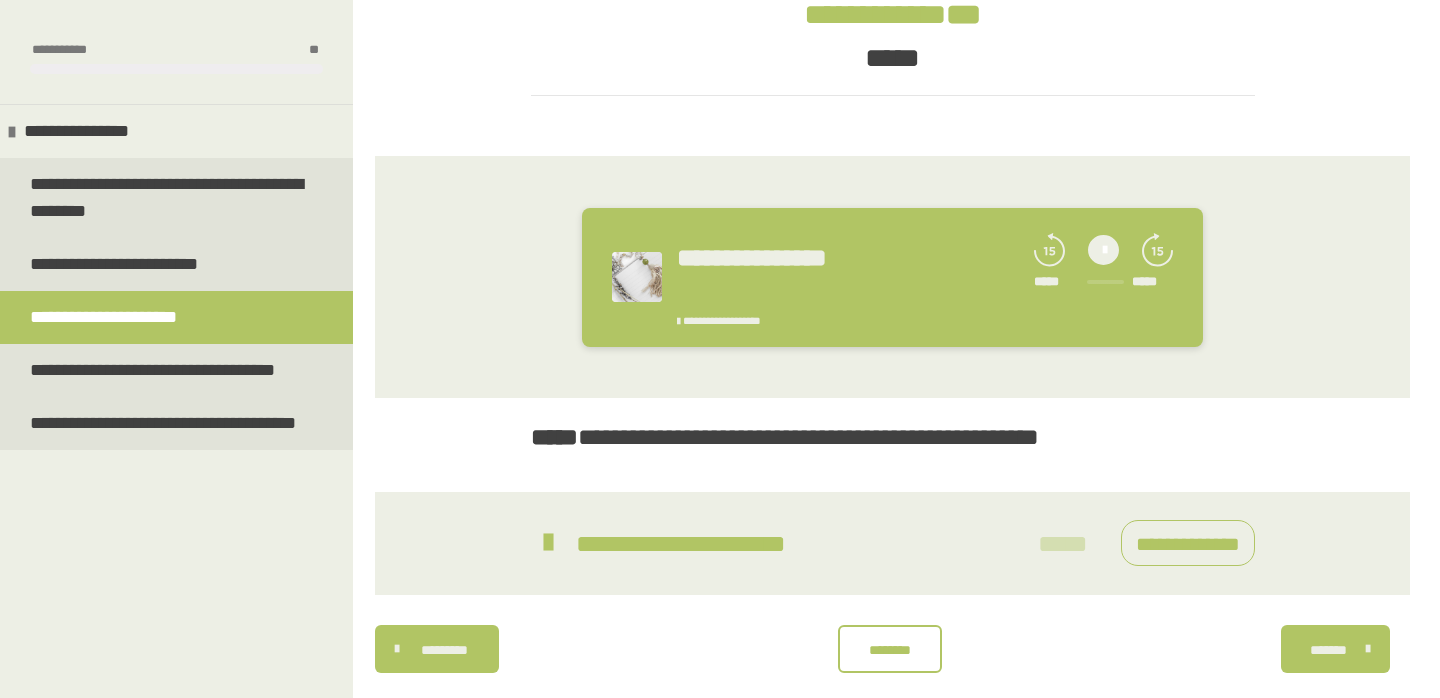 scroll, scrollTop: 332, scrollLeft: 0, axis: vertical 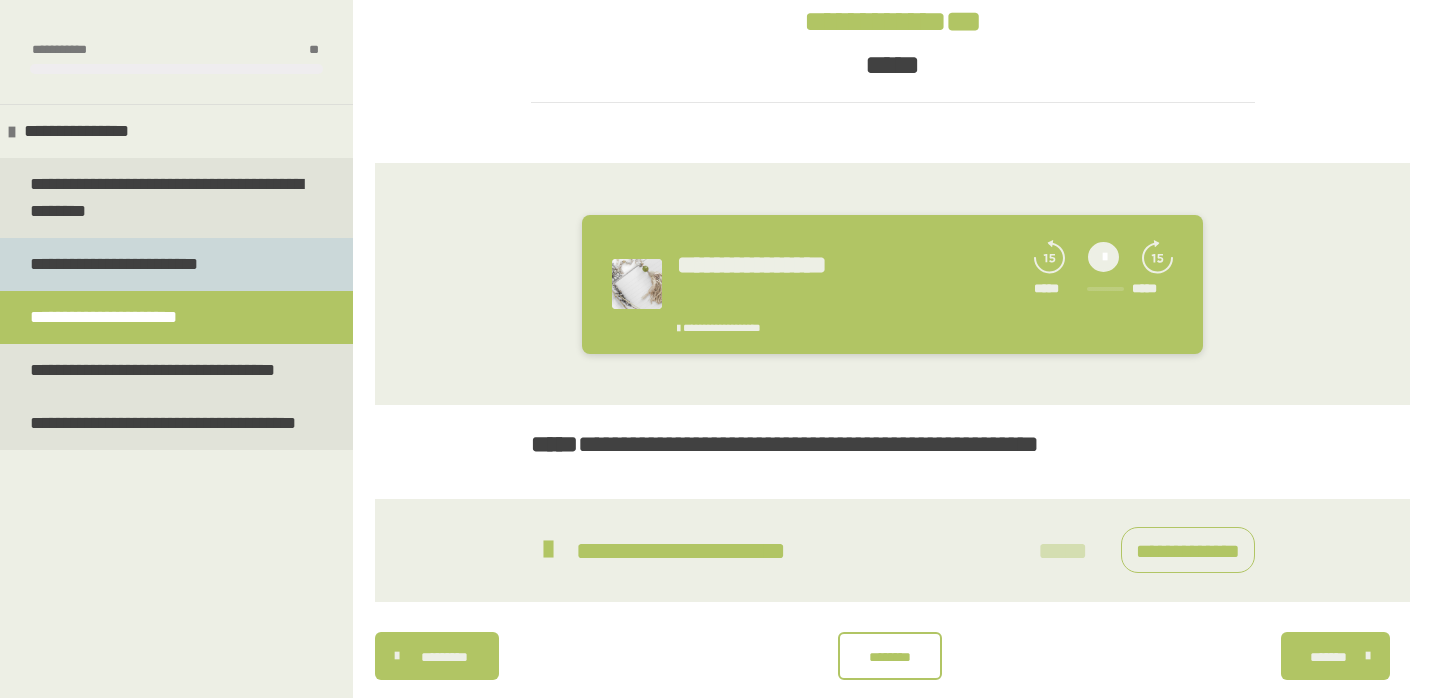 click on "**********" at bounding box center (176, 264) 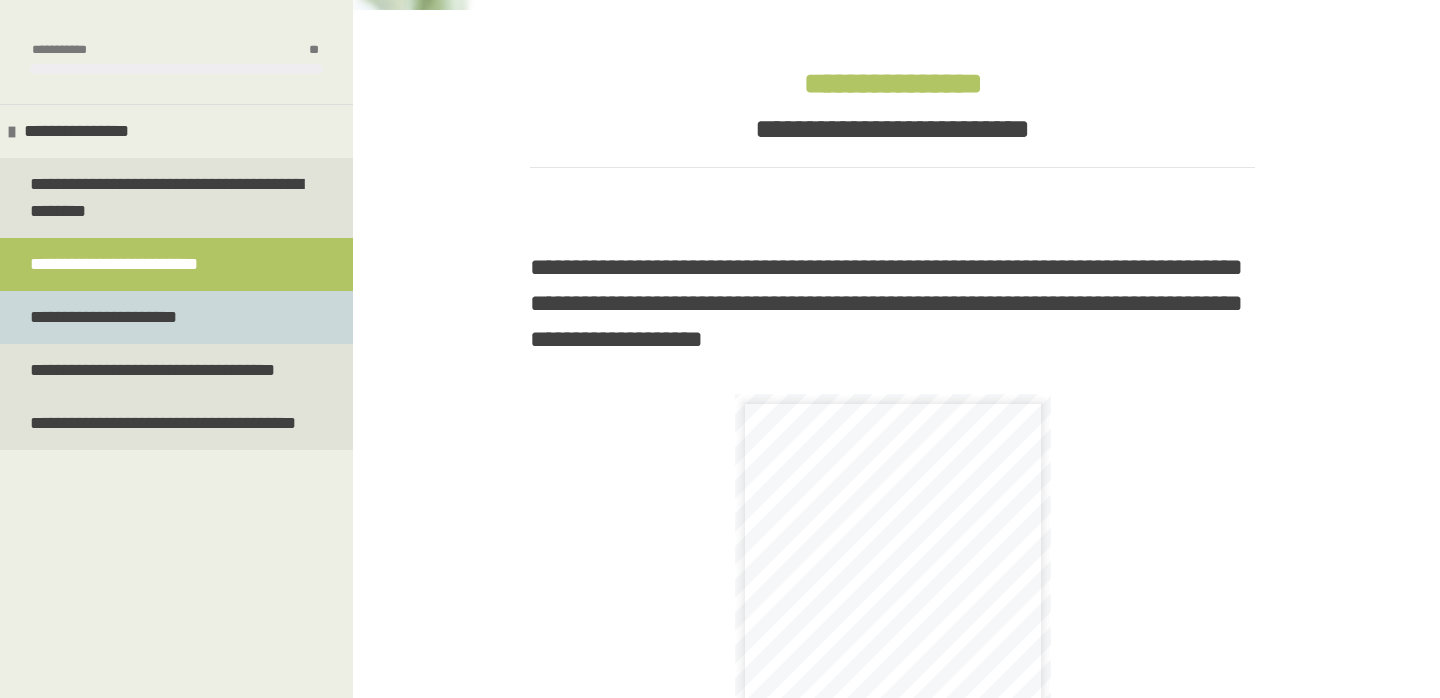 click on "**********" at bounding box center [176, 317] 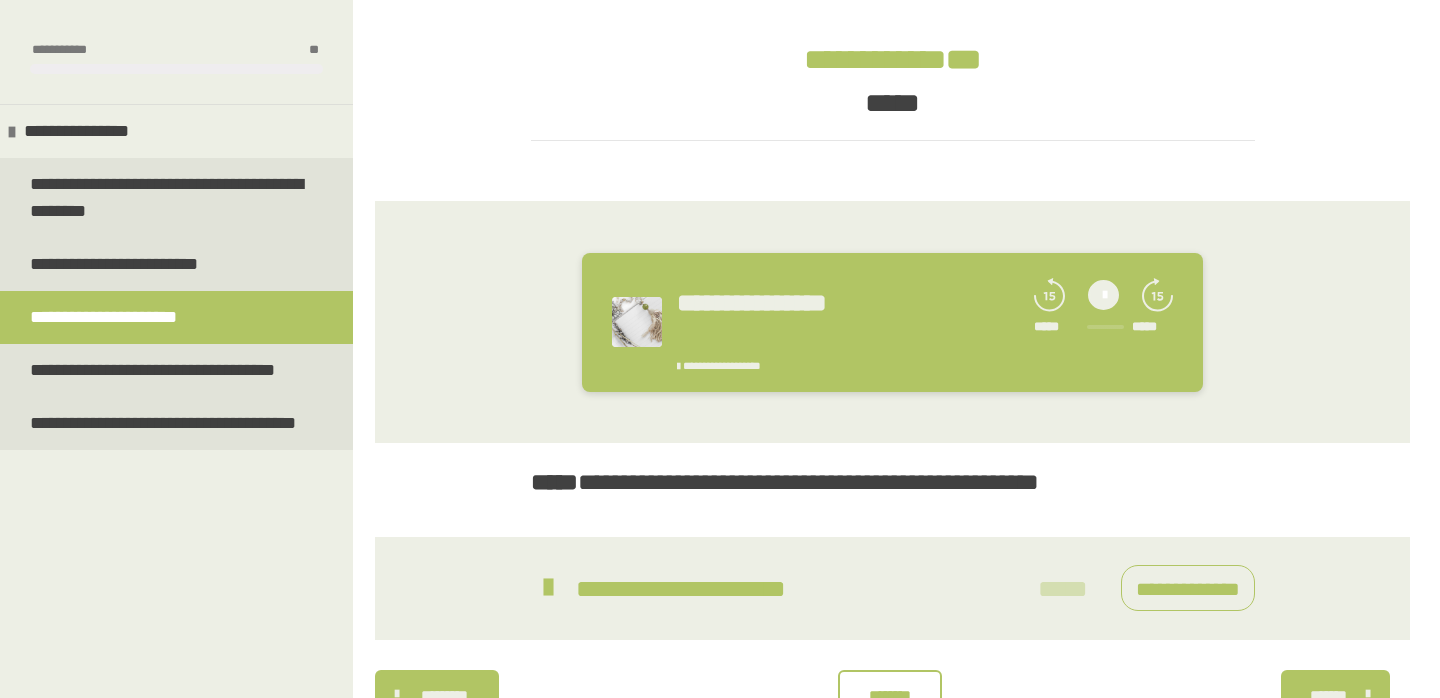 scroll, scrollTop: 298, scrollLeft: 0, axis: vertical 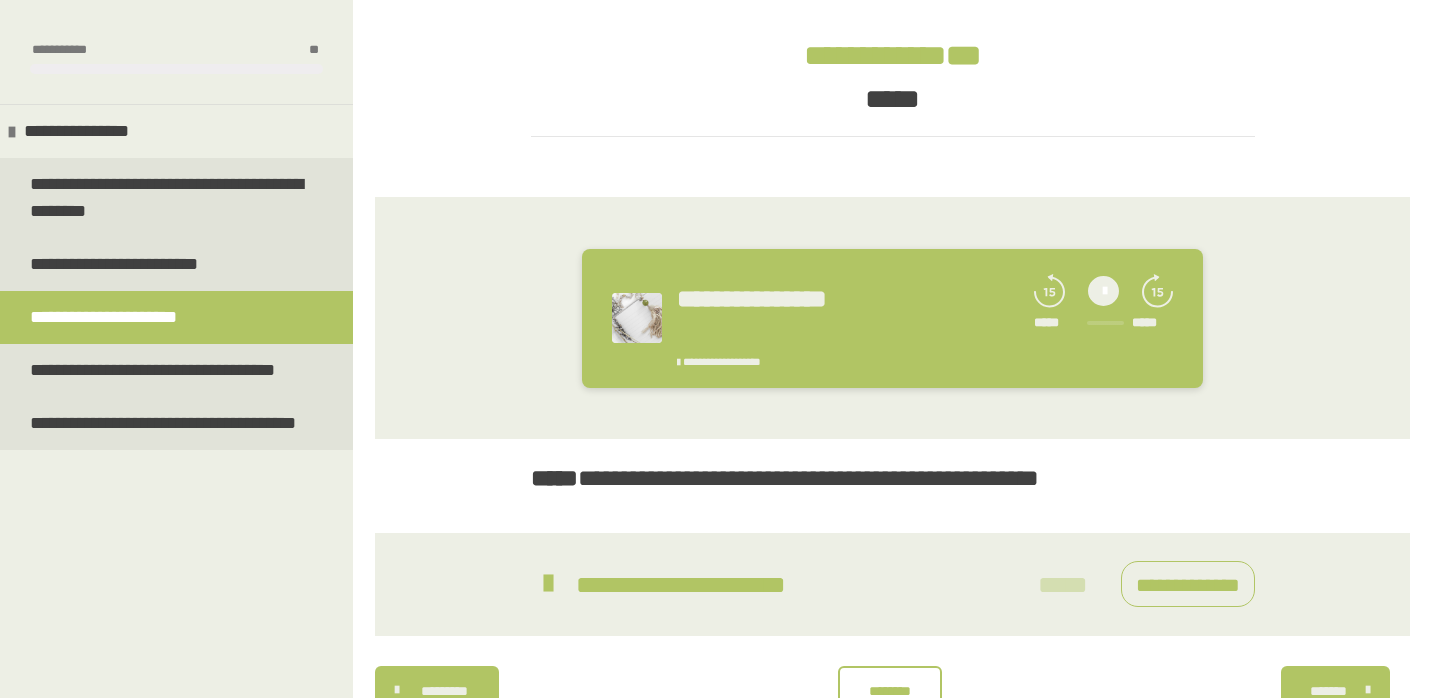 click at bounding box center (548, 584) 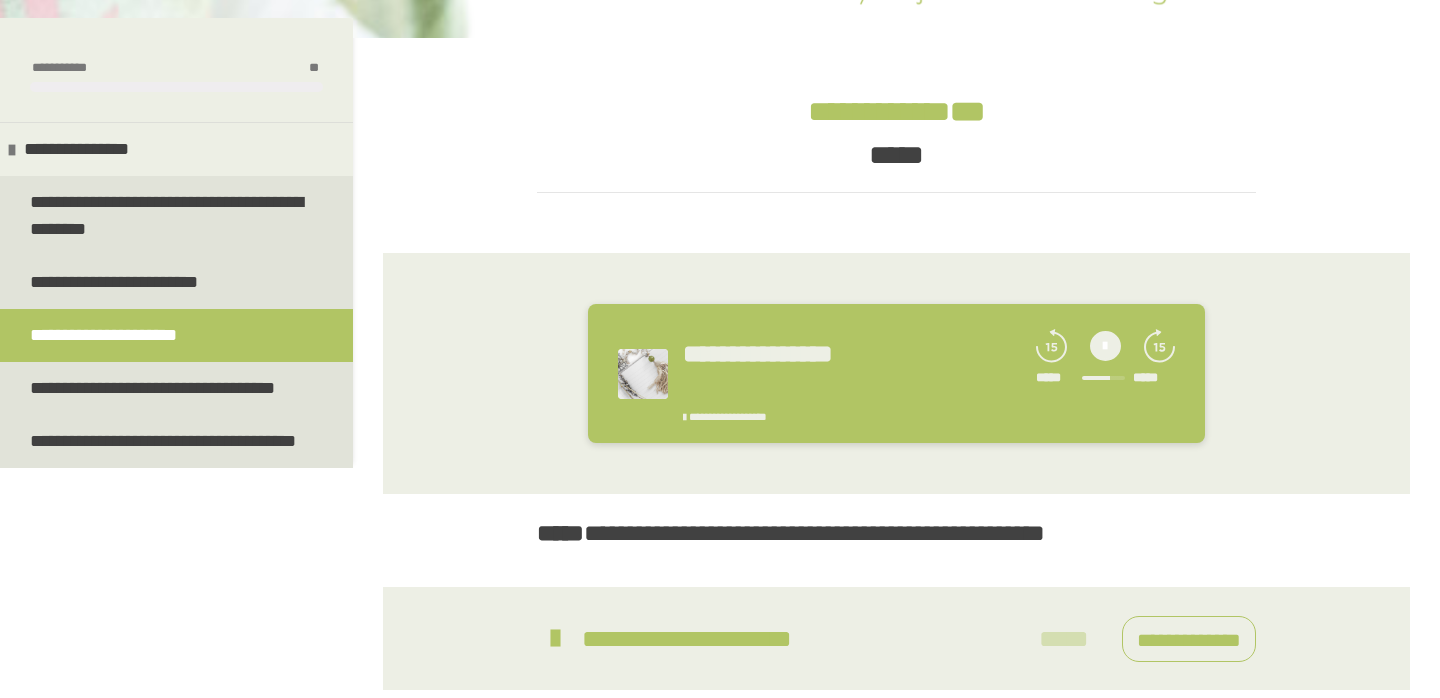scroll, scrollTop: 252, scrollLeft: 0, axis: vertical 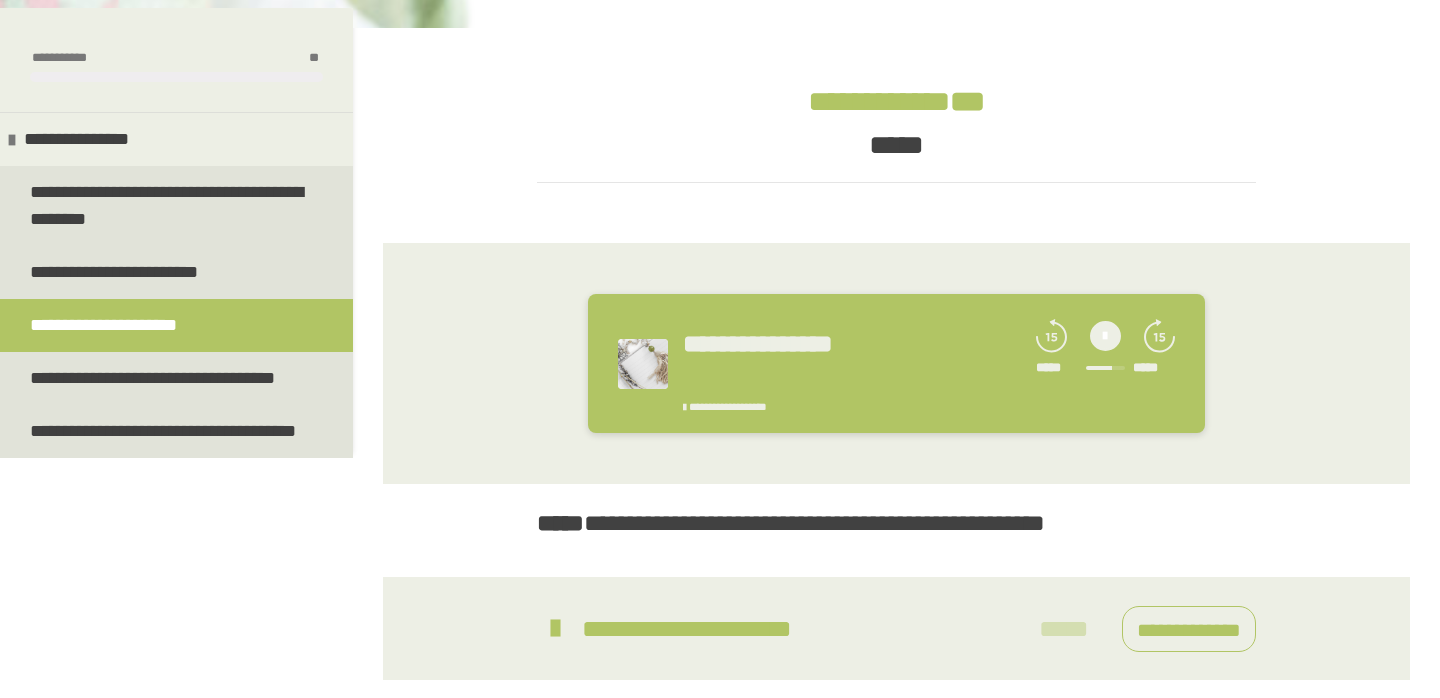 click 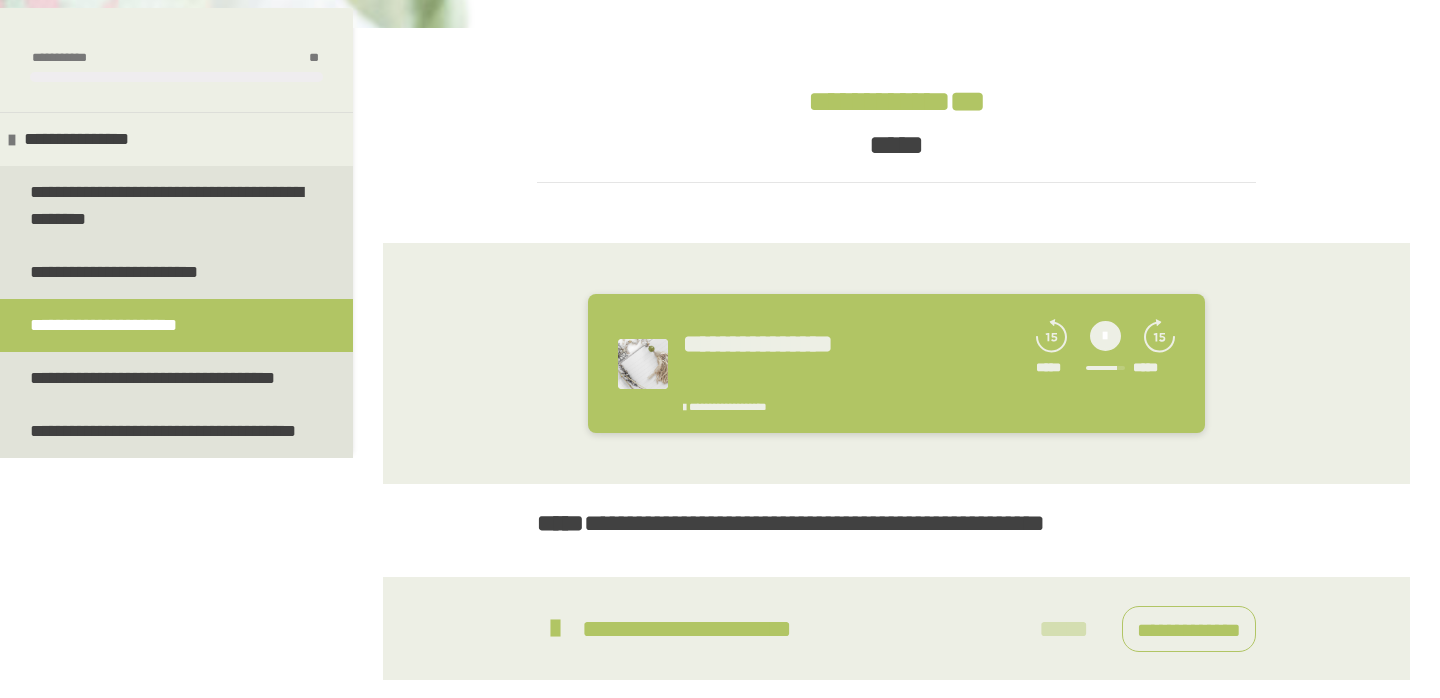 click 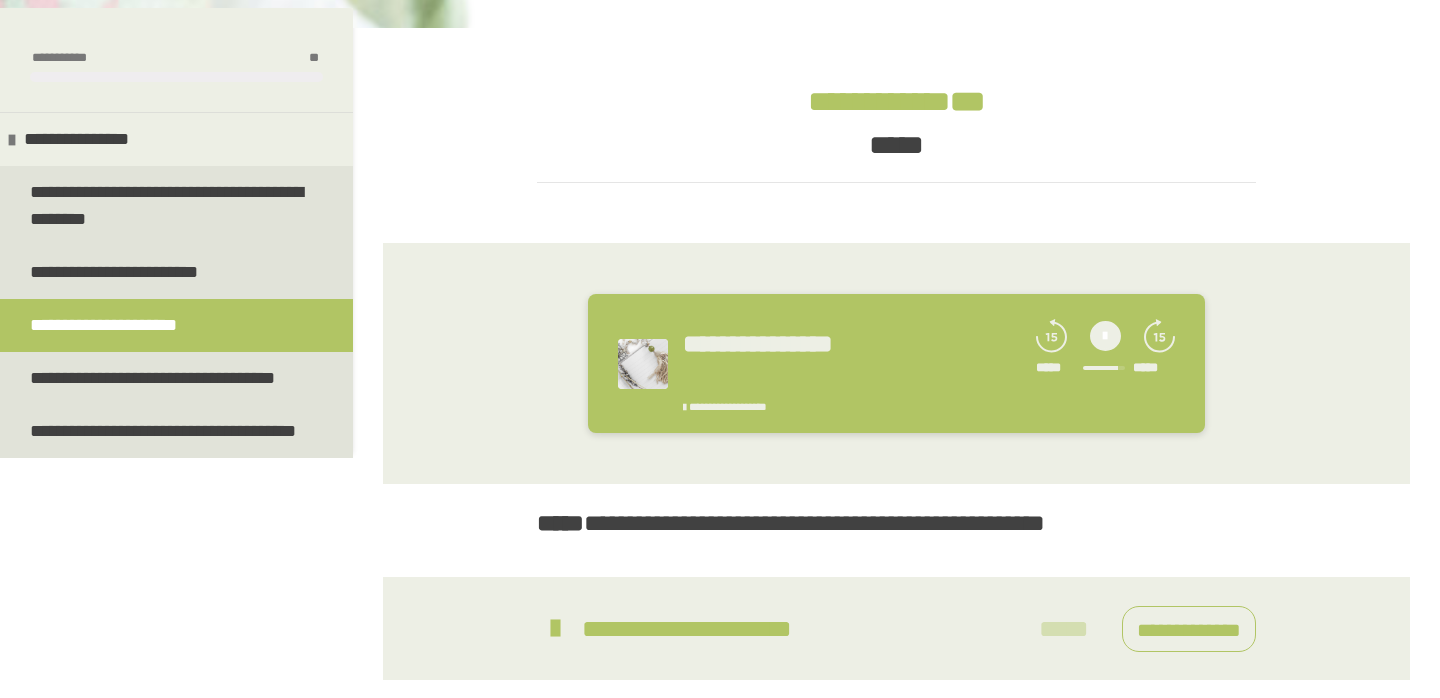 click 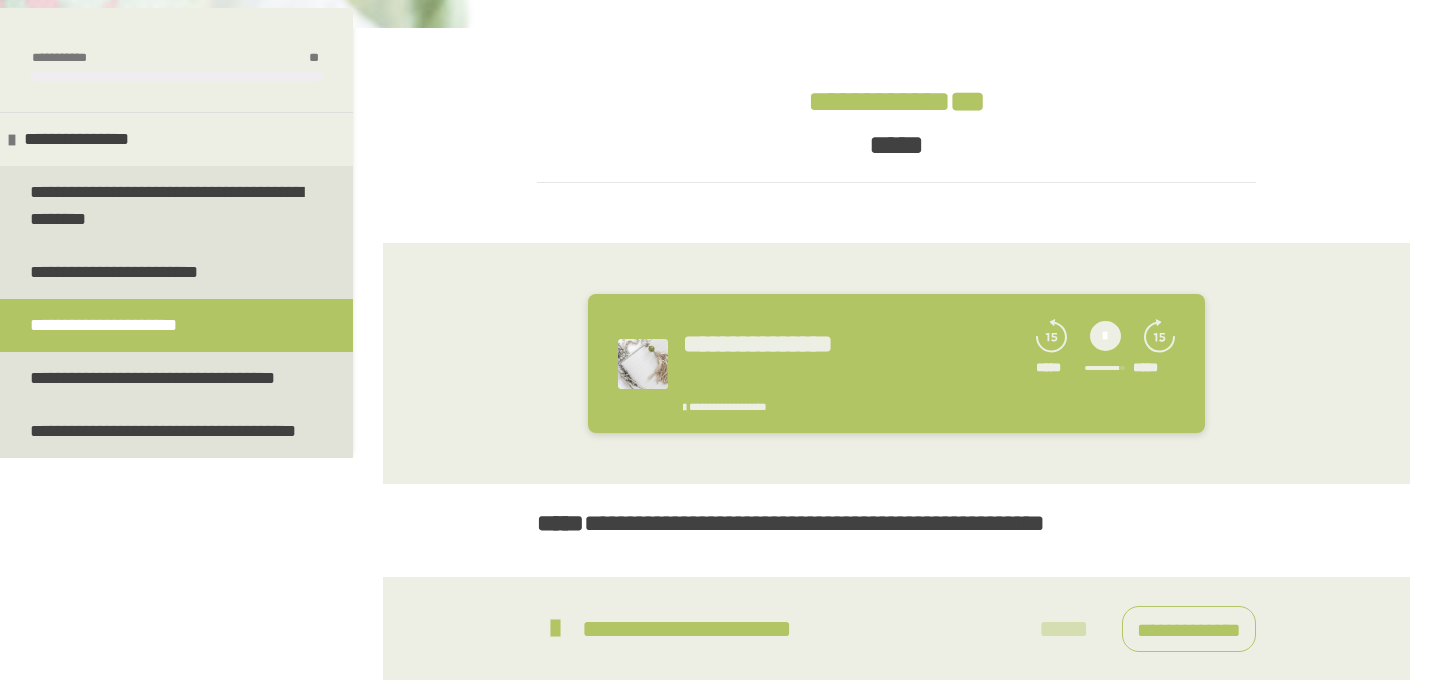 click 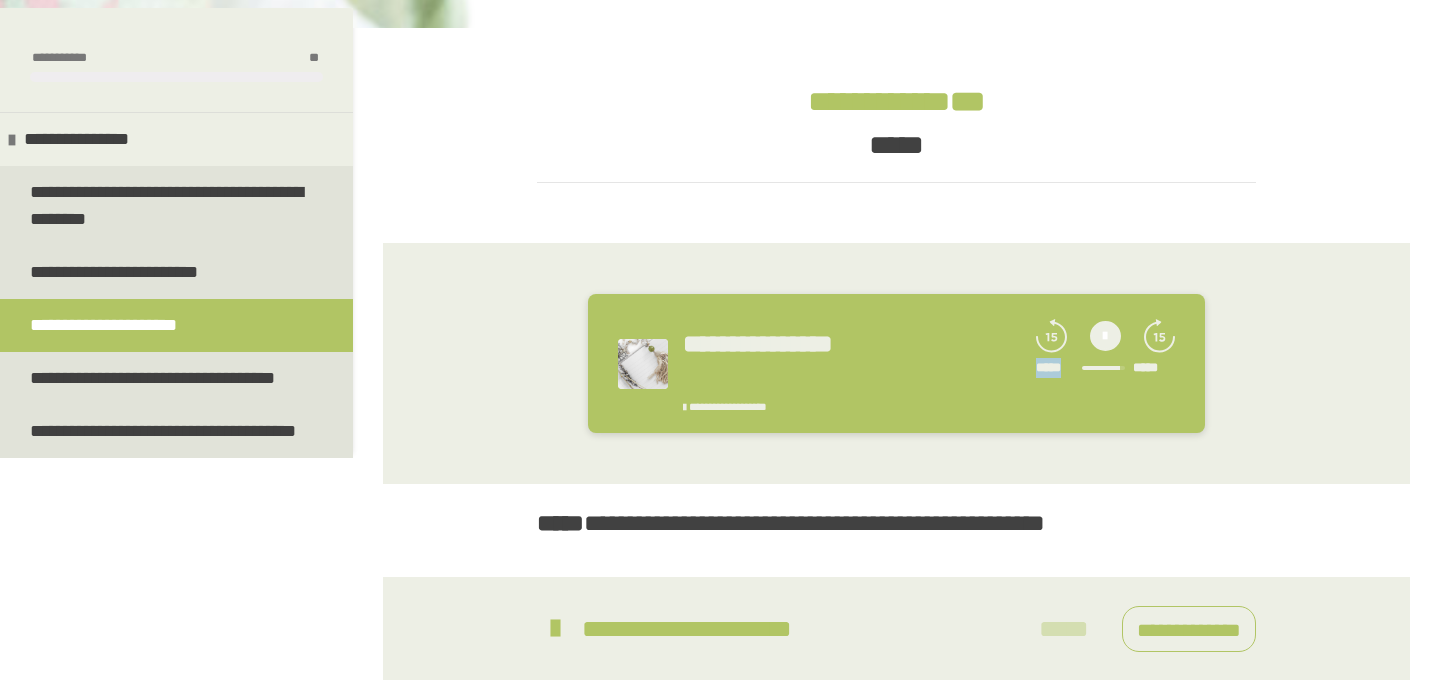 click 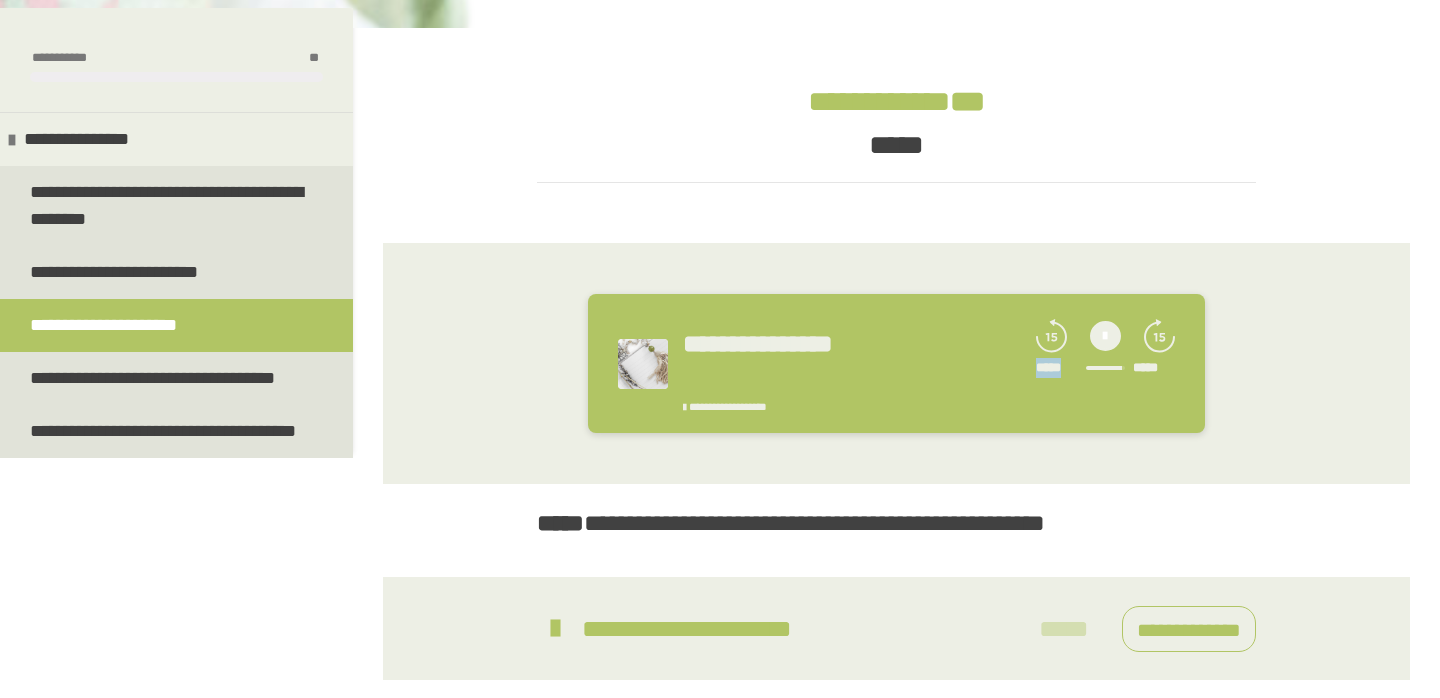 click 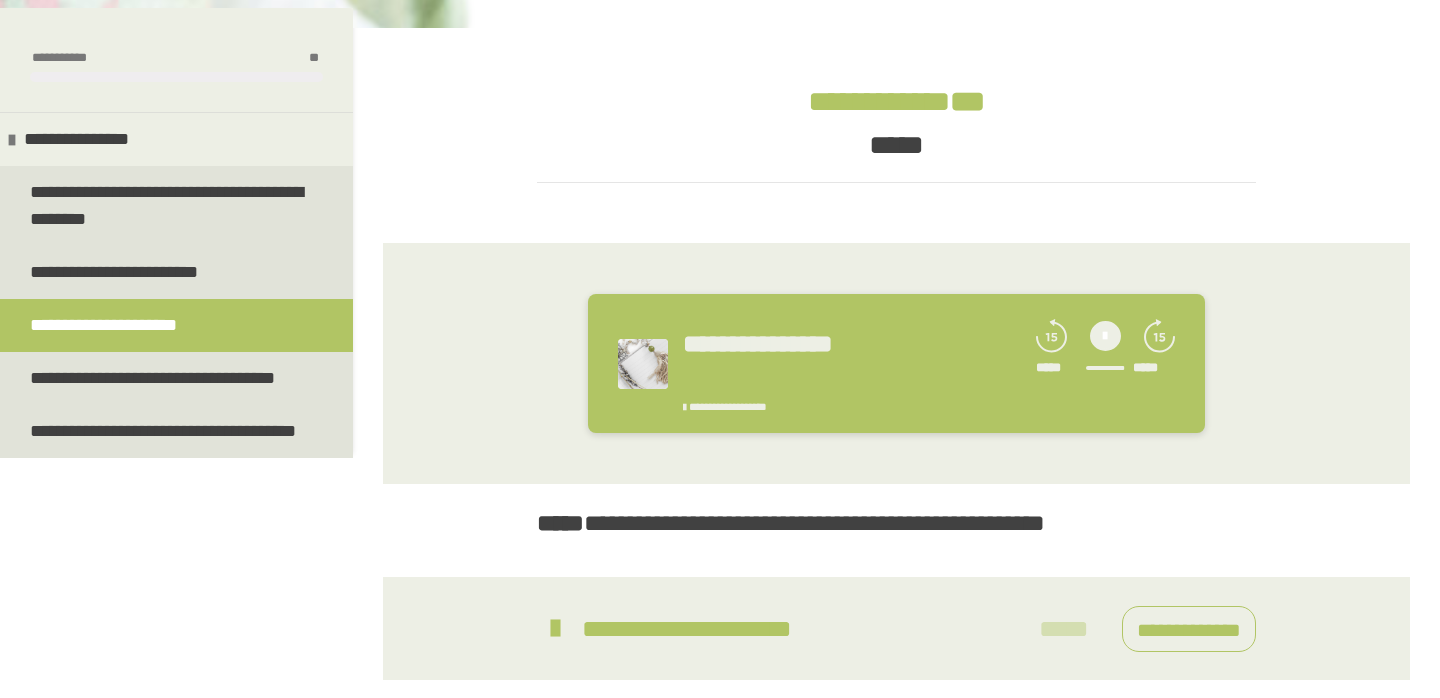 click 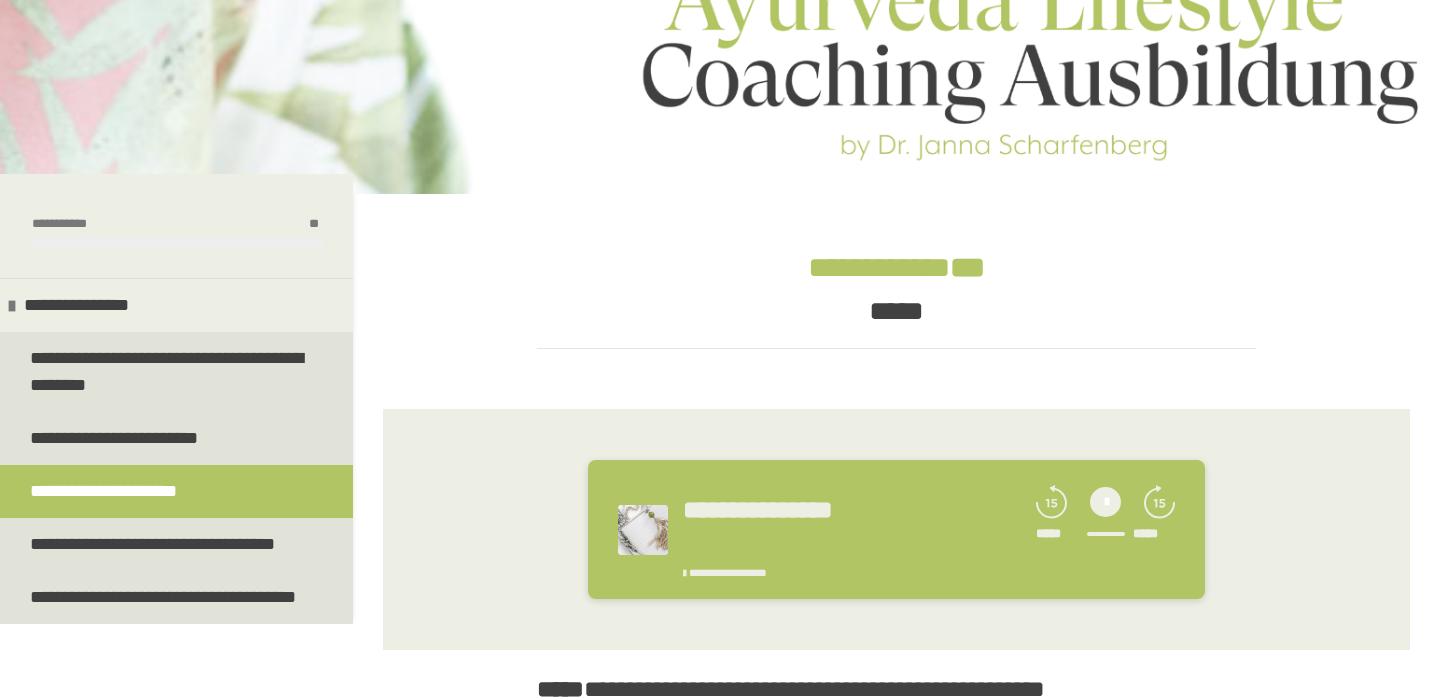 scroll, scrollTop: 74, scrollLeft: 0, axis: vertical 